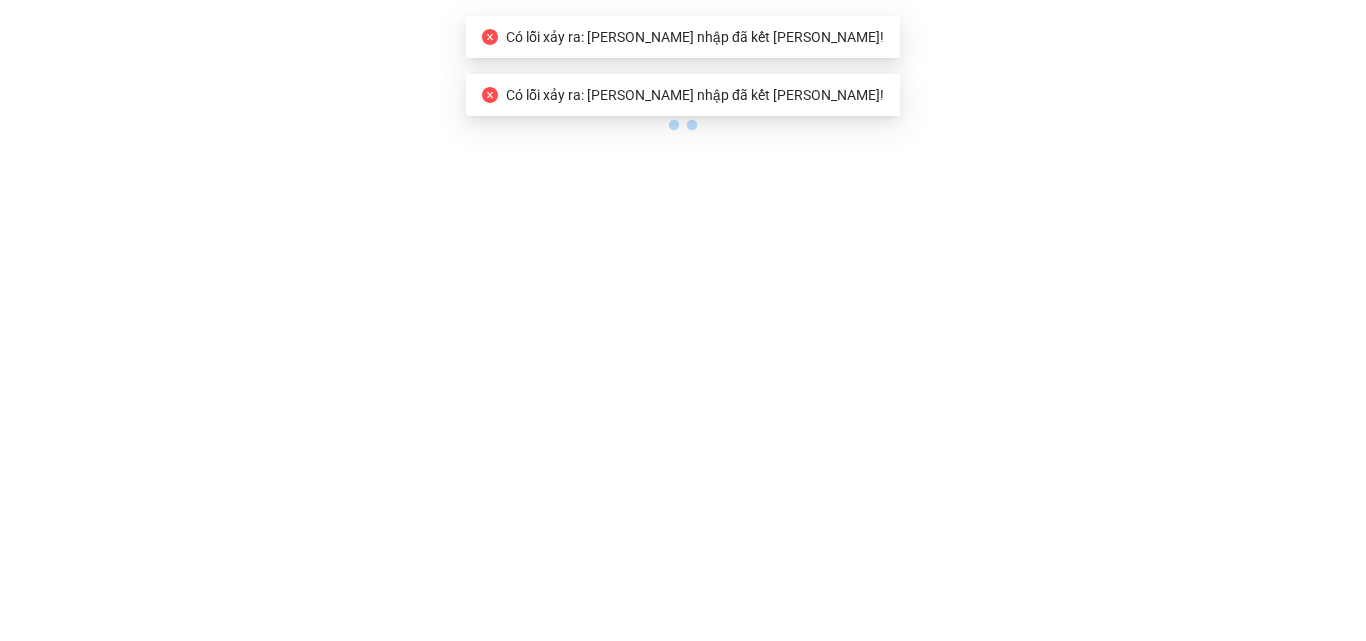 scroll, scrollTop: 0, scrollLeft: 0, axis: both 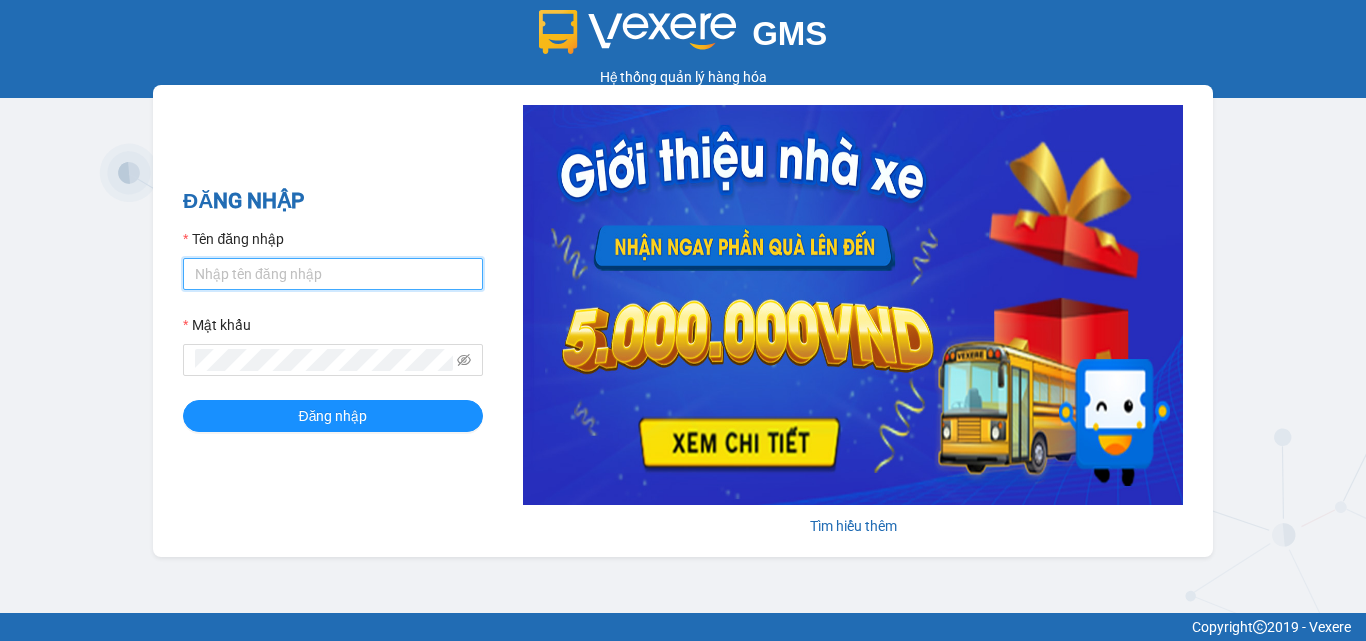 click on "Tên đăng nhập" at bounding box center (333, 274) 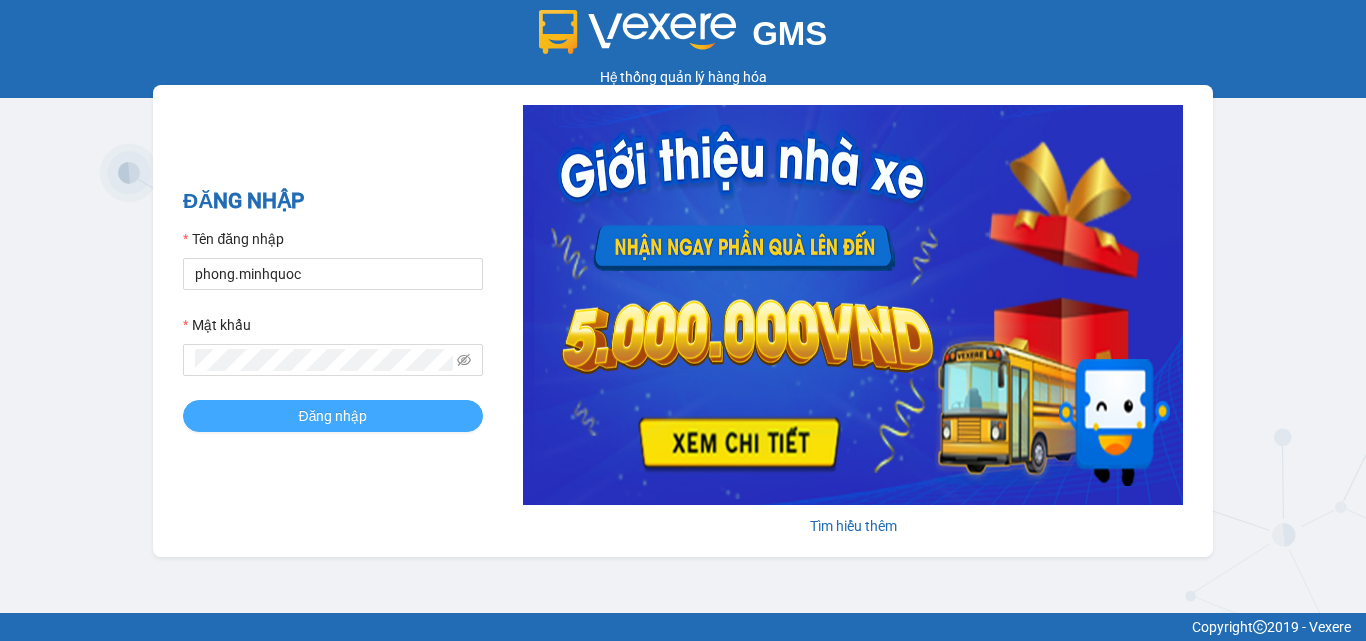 click on "Đăng nhập" at bounding box center (333, 416) 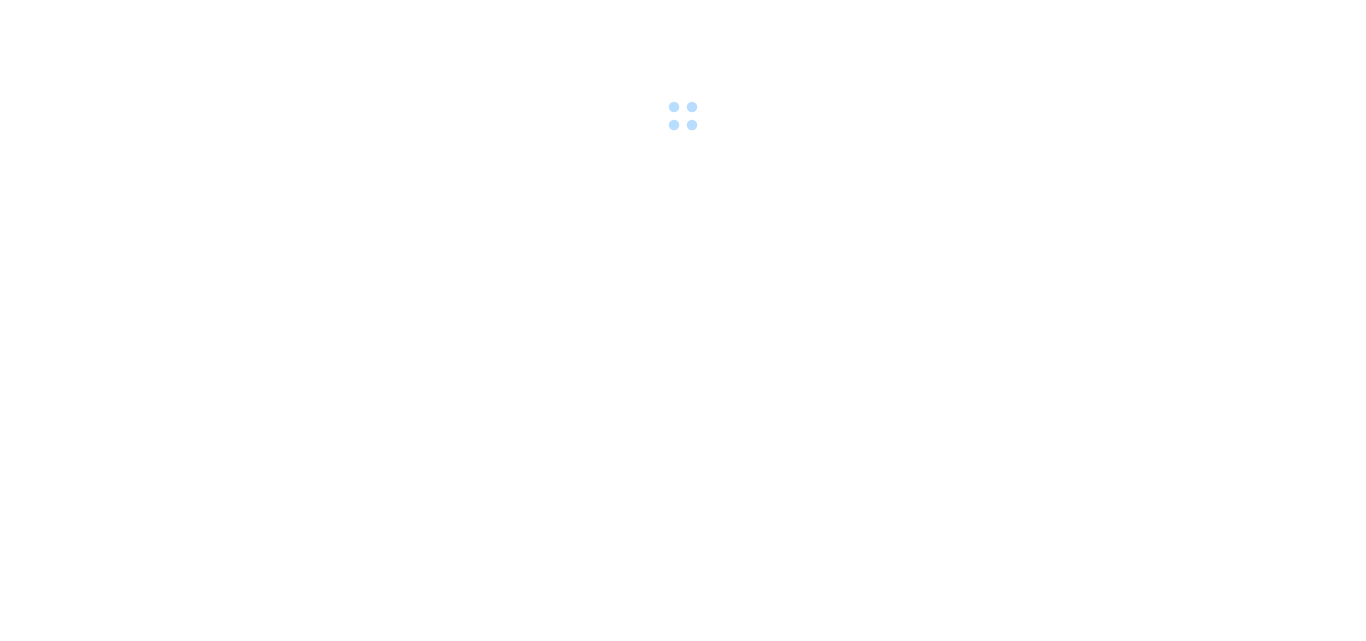 scroll, scrollTop: 0, scrollLeft: 0, axis: both 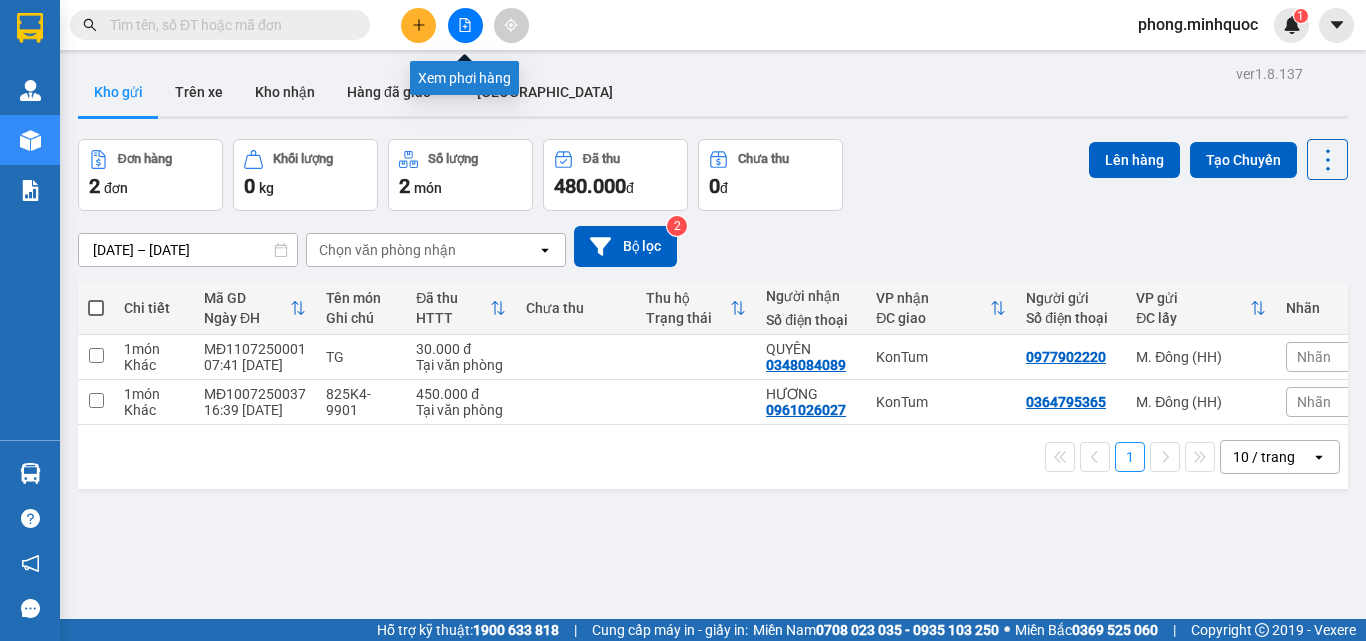 click 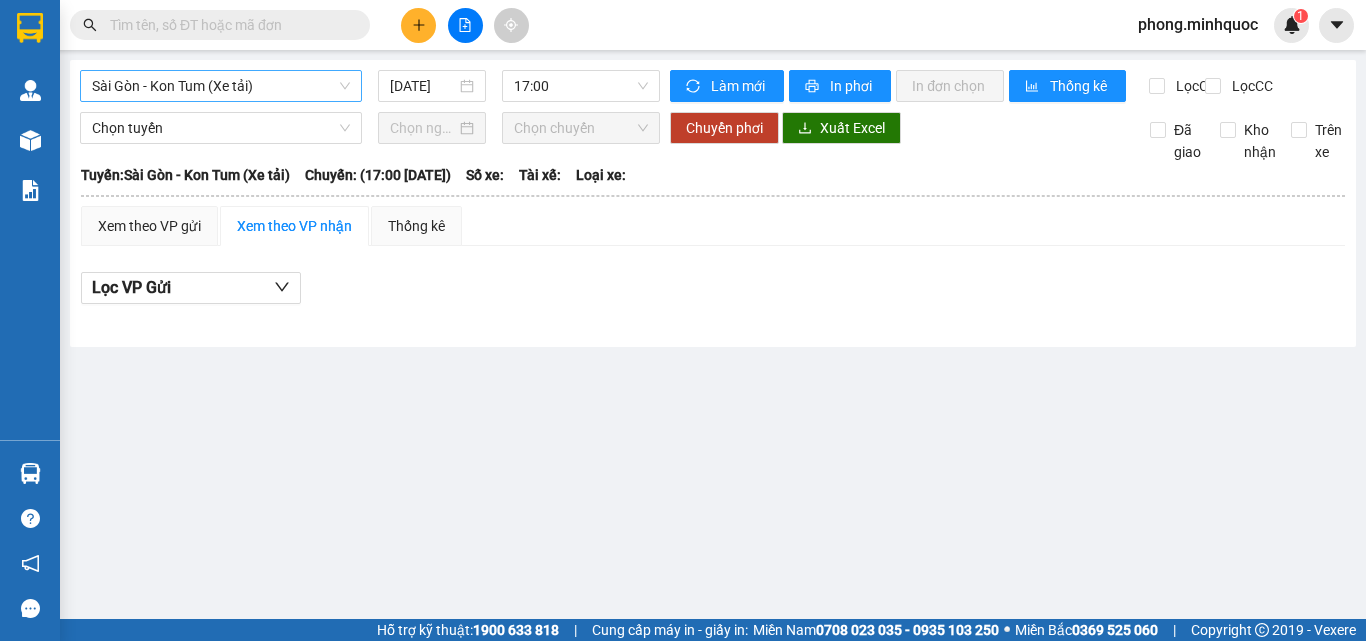 click on "Sài Gòn - Kon Tum (Xe tải)" at bounding box center (221, 86) 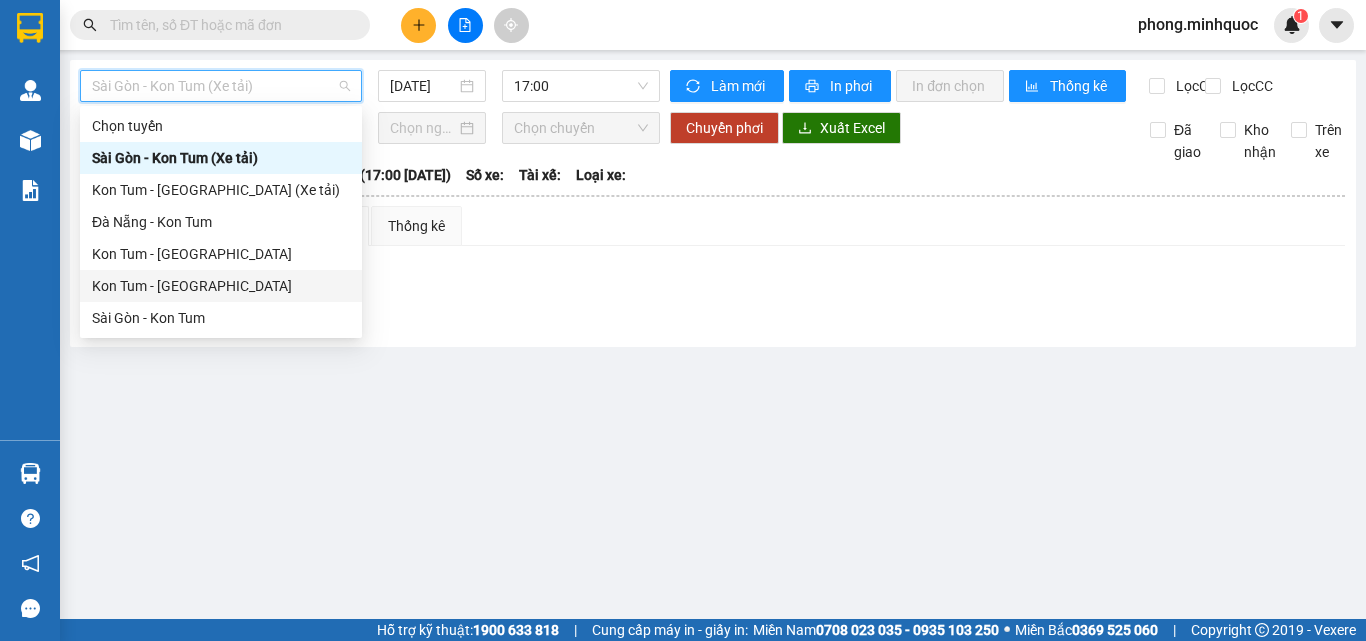 click on "Kon Tum - Sài Gòn" at bounding box center (221, 286) 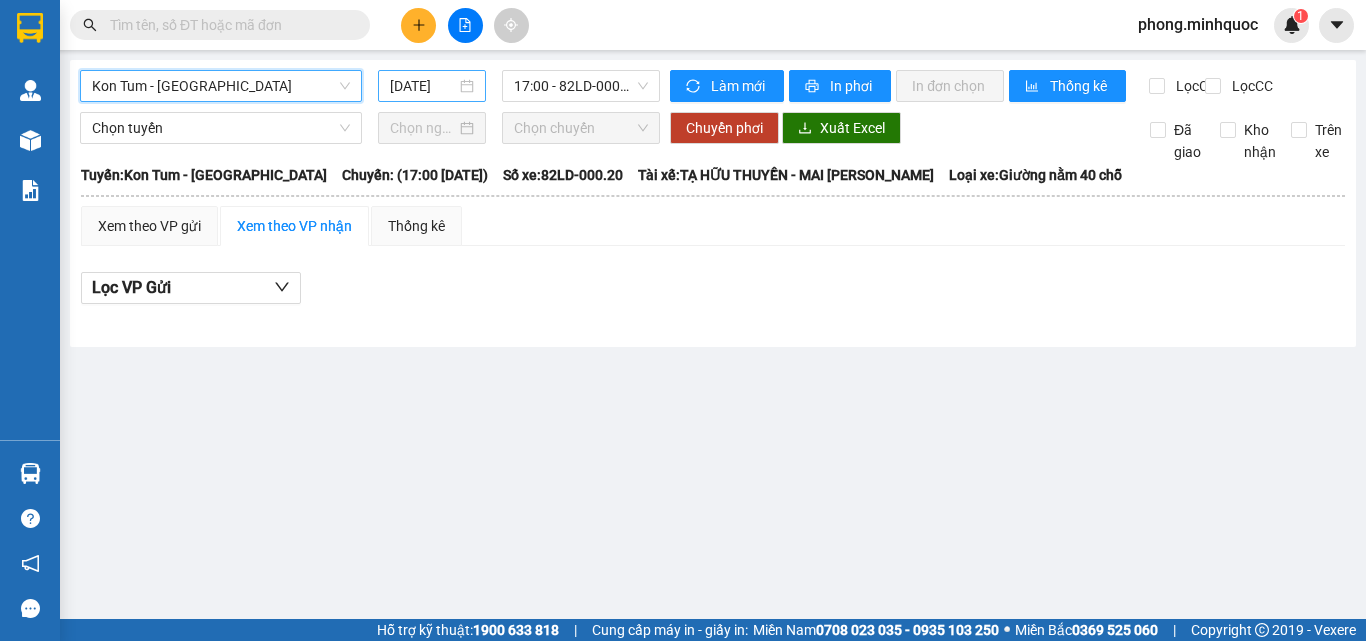 click on "11/07/2025" at bounding box center (423, 86) 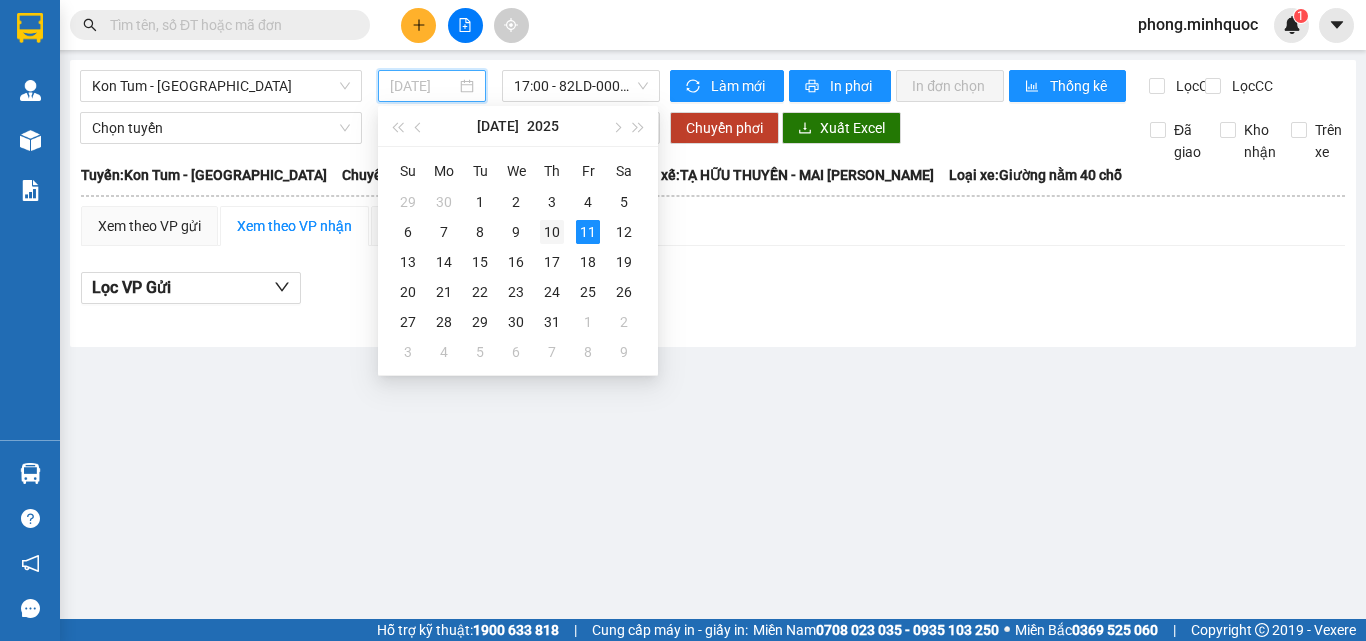 click on "10" at bounding box center [552, 232] 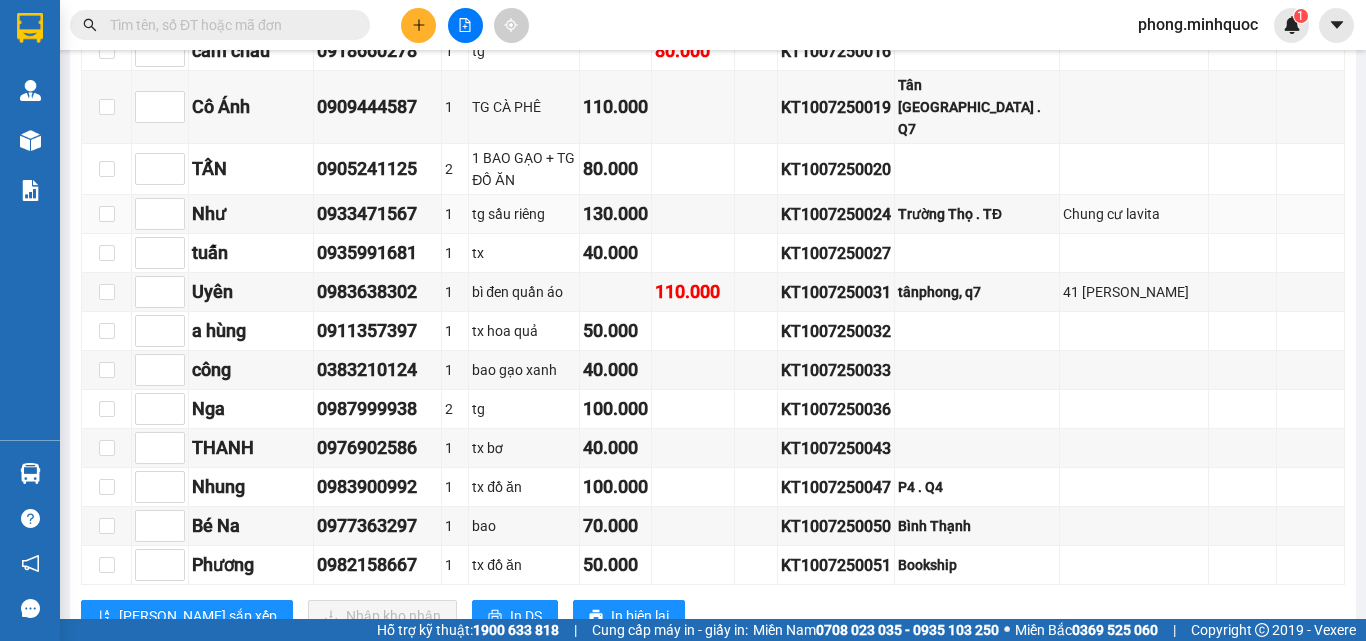scroll, scrollTop: 300, scrollLeft: 0, axis: vertical 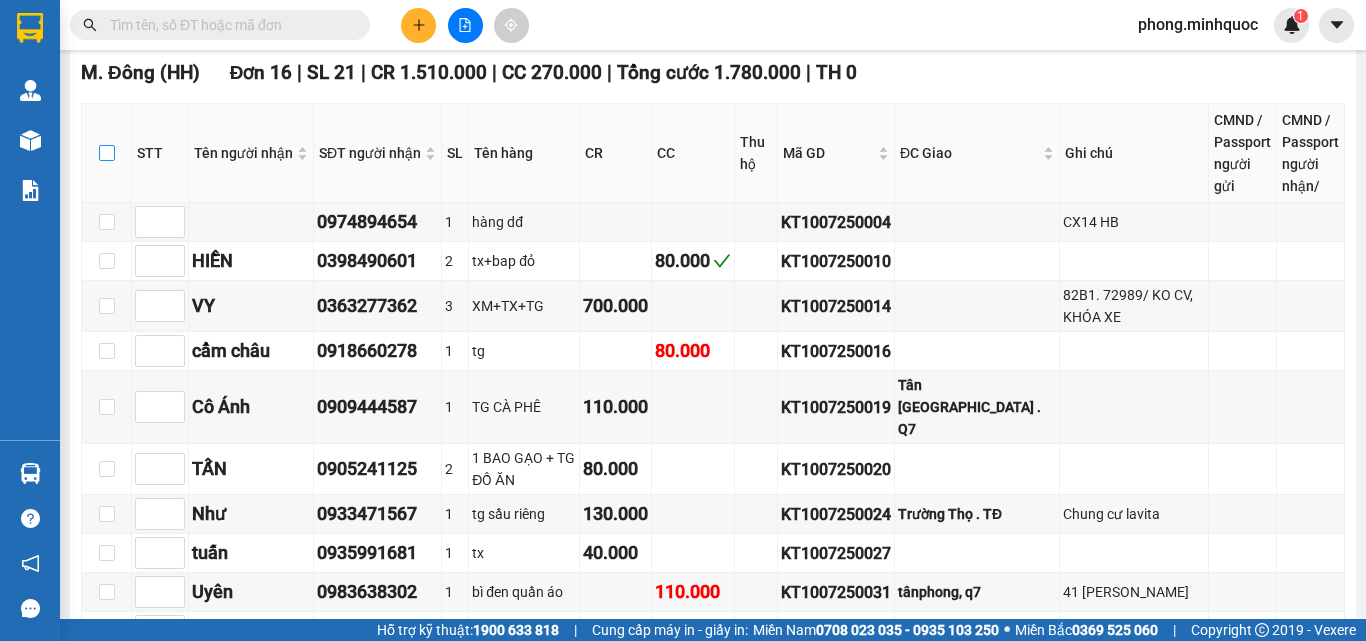 click at bounding box center [107, 153] 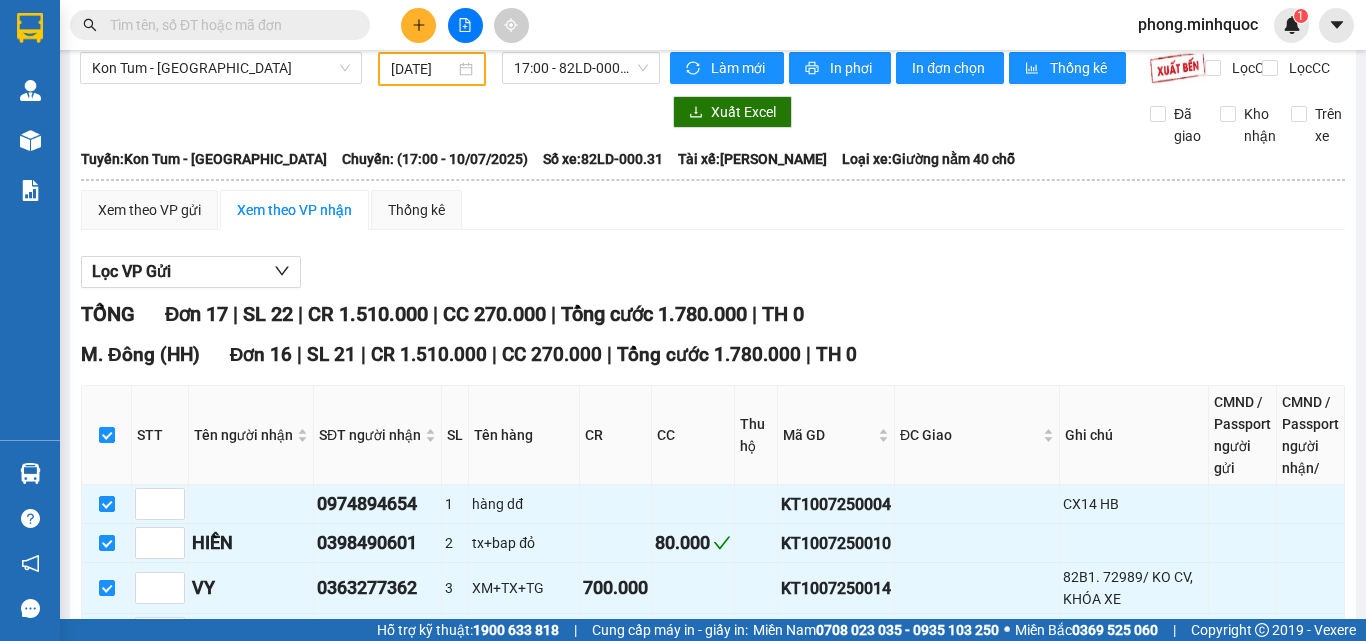 scroll, scrollTop: 0, scrollLeft: 0, axis: both 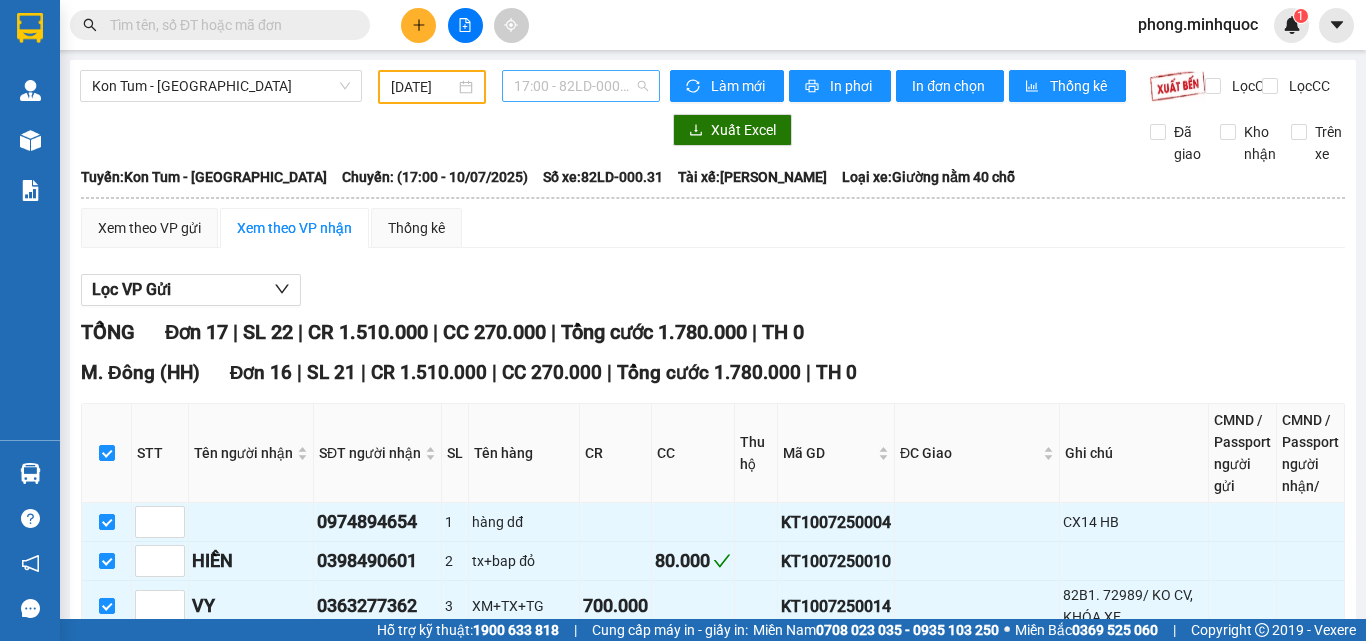 click on "17:00     - 82LD-000.31" at bounding box center (581, 86) 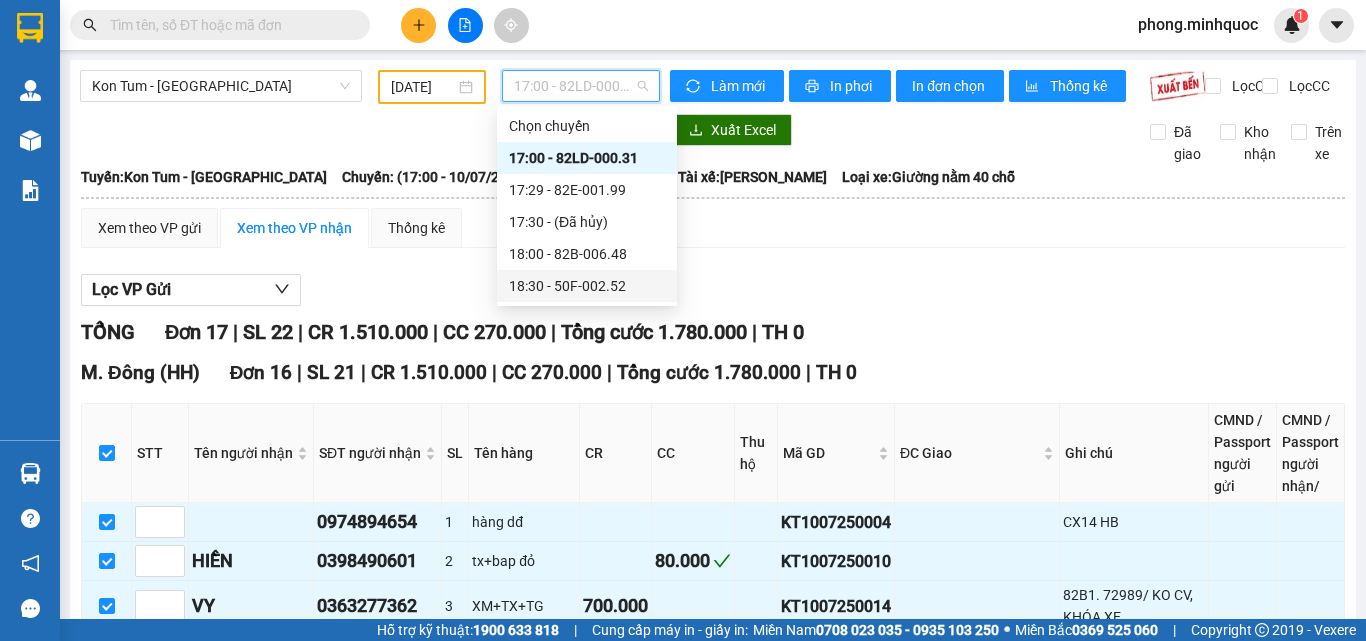 click on "18:30     - 50F-002.52" at bounding box center (587, 286) 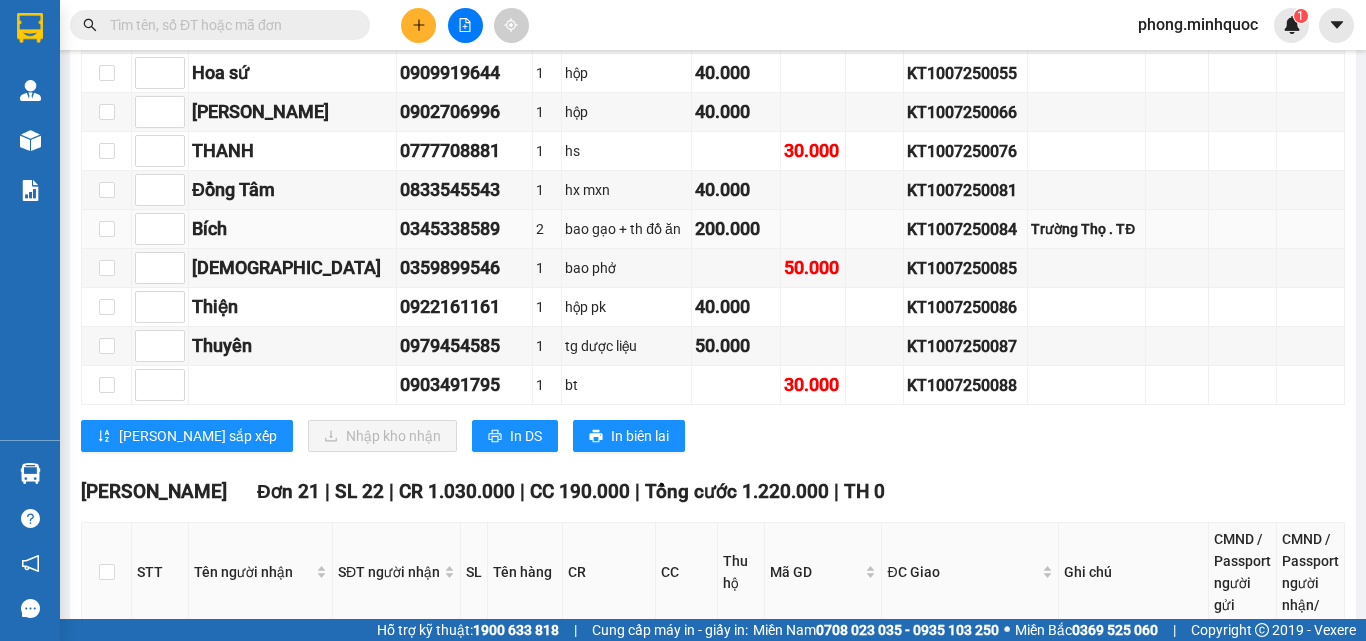 scroll, scrollTop: 600, scrollLeft: 0, axis: vertical 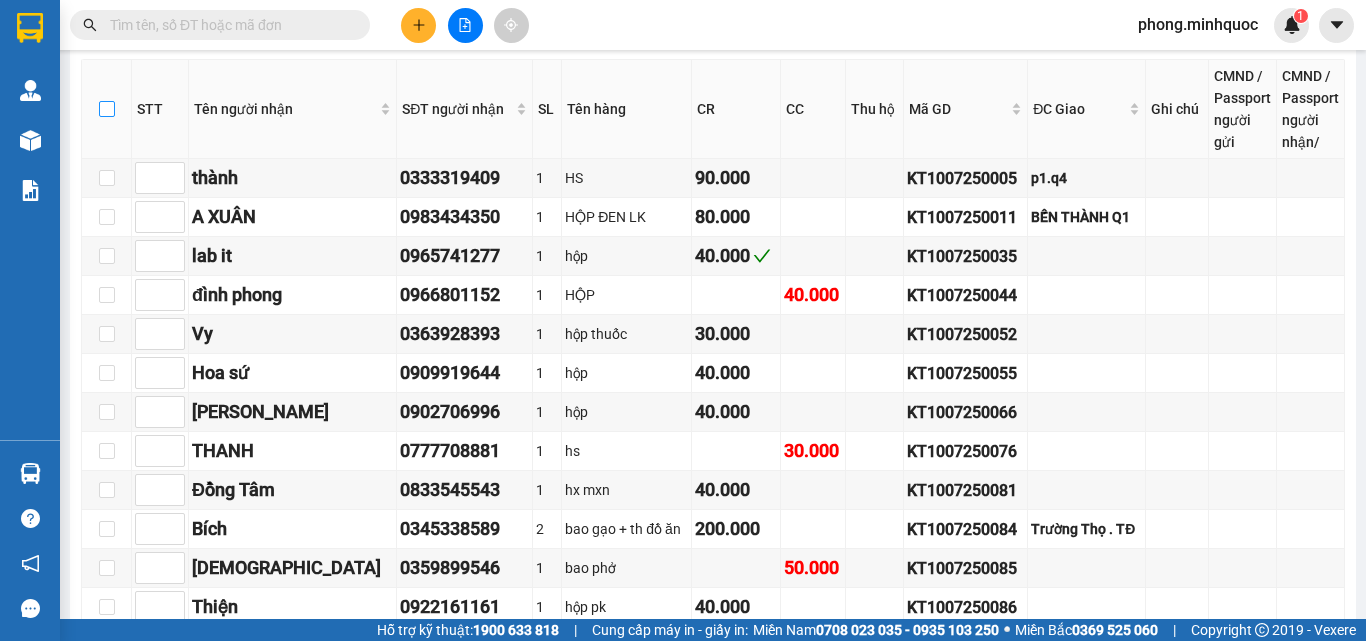 click at bounding box center [107, 109] 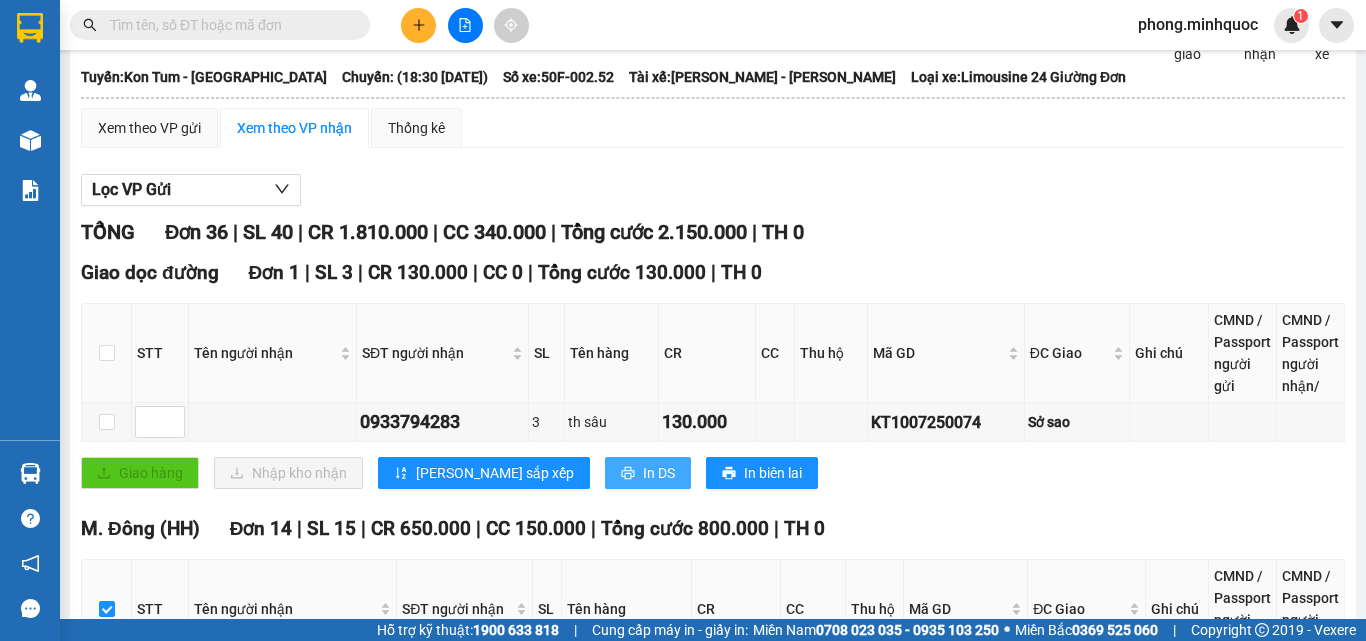 scroll, scrollTop: 0, scrollLeft: 0, axis: both 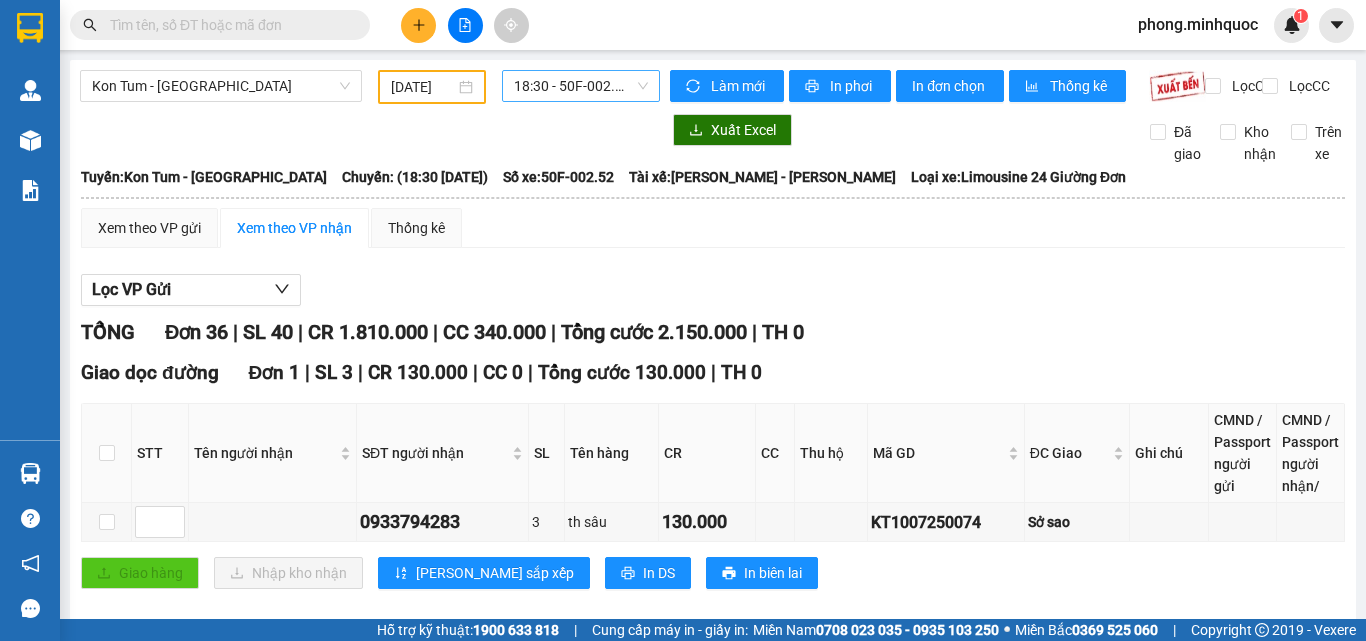 click on "18:30     - 50F-002.52" at bounding box center (581, 86) 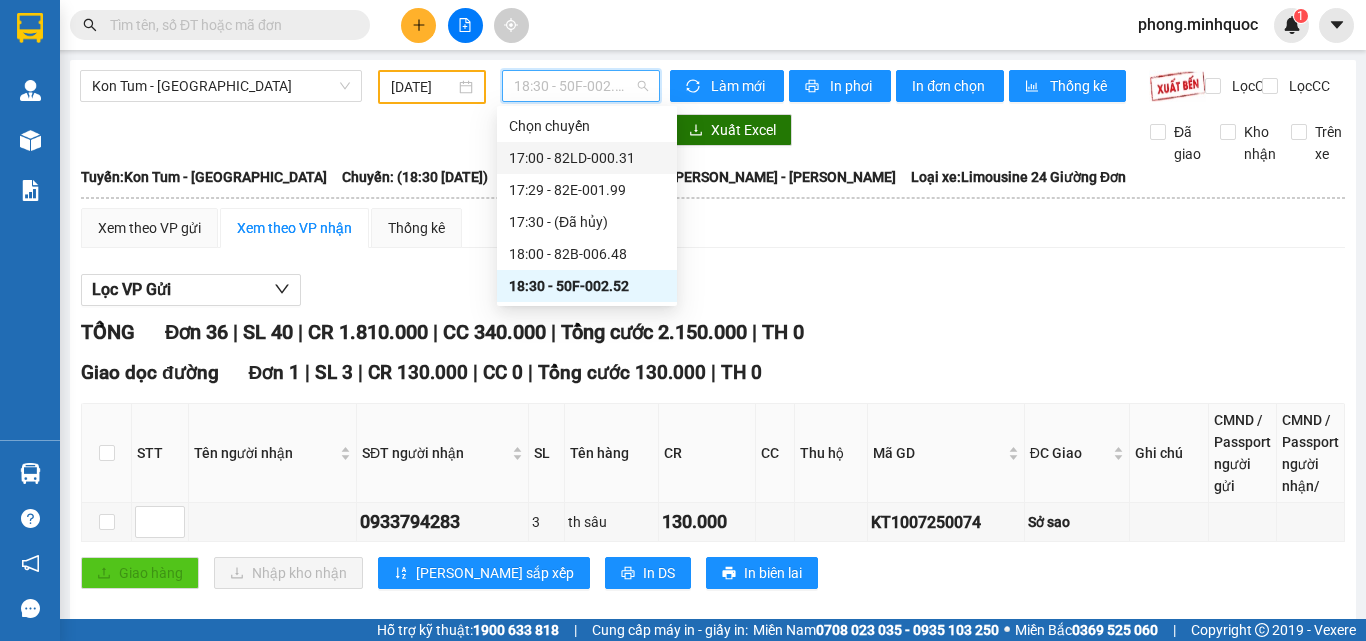 click on "17:00     - 82LD-000.31" at bounding box center (587, 158) 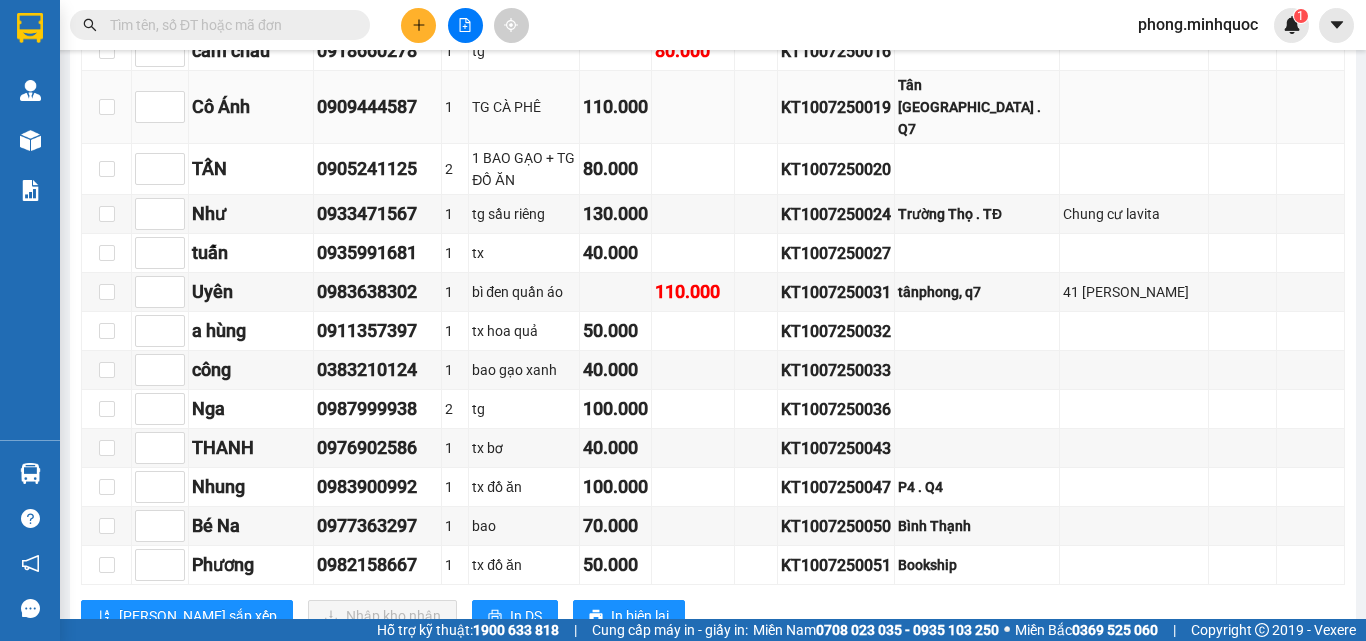 scroll, scrollTop: 400, scrollLeft: 0, axis: vertical 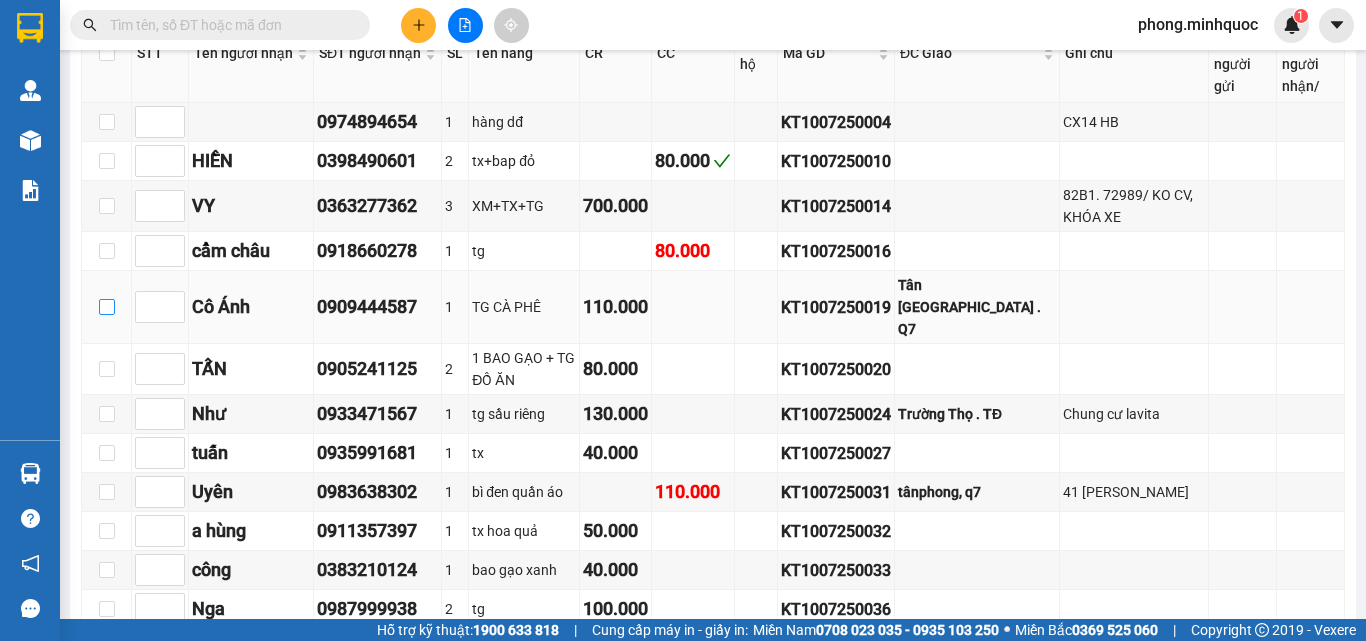 click at bounding box center (107, 307) 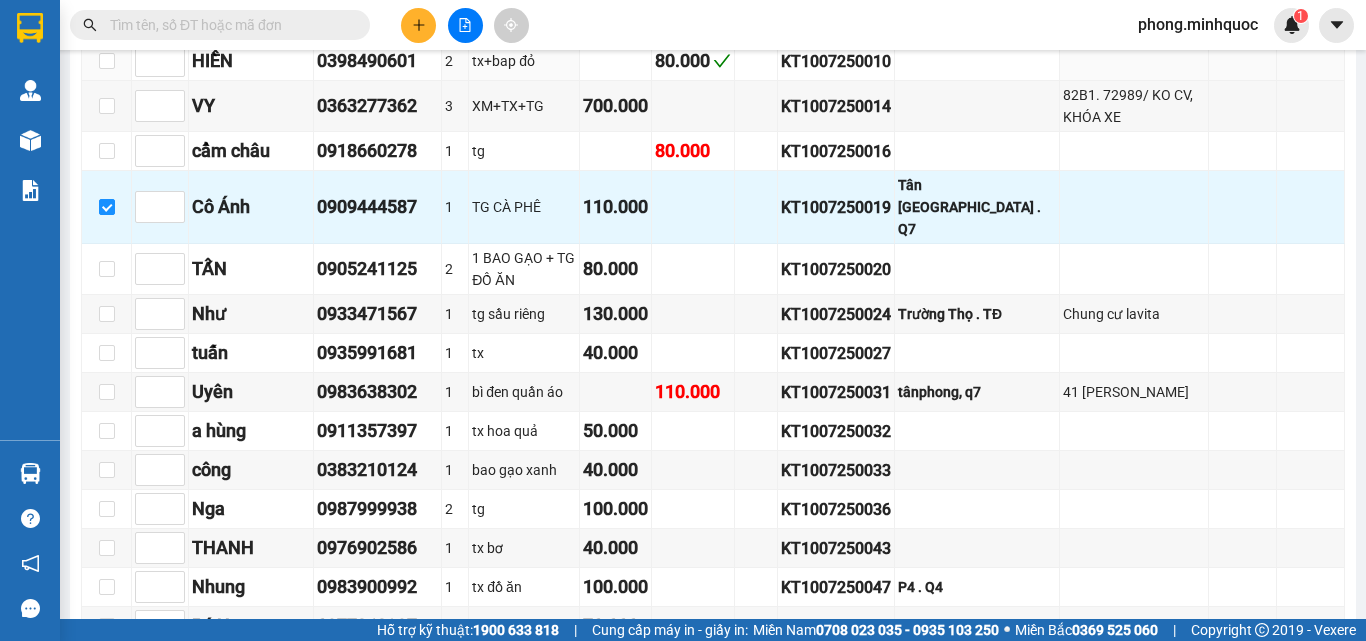 scroll, scrollTop: 0, scrollLeft: 0, axis: both 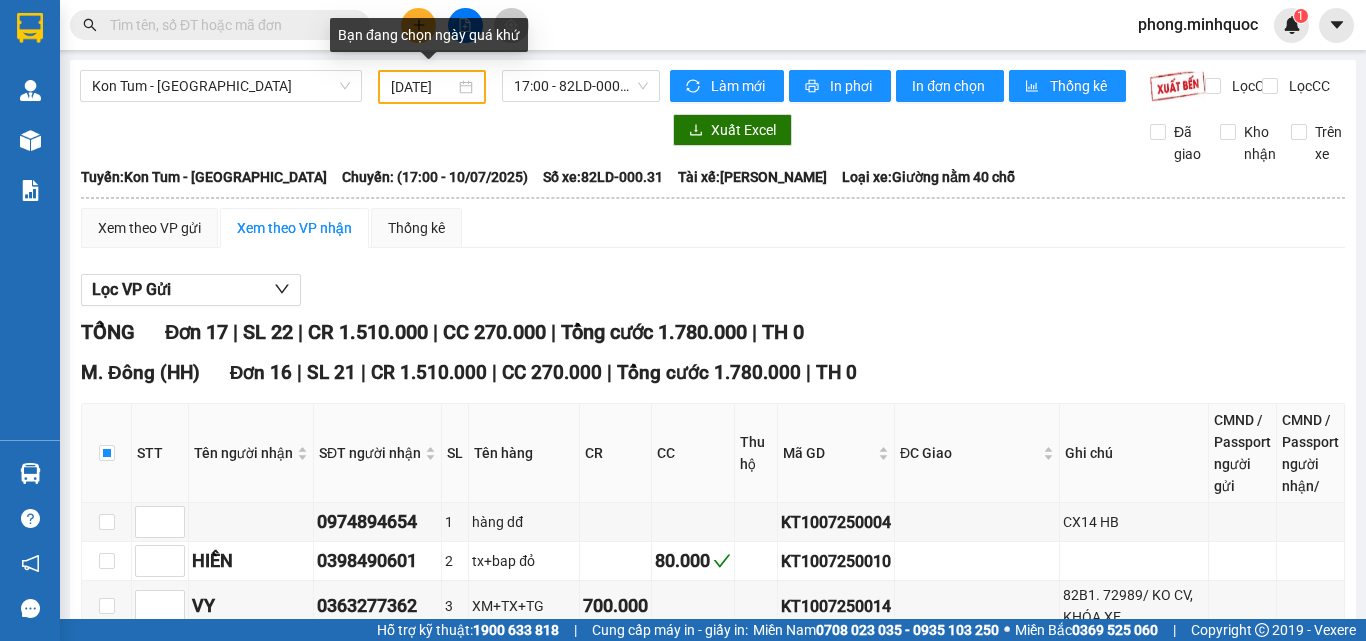 click on "10/07/2025" at bounding box center (423, 87) 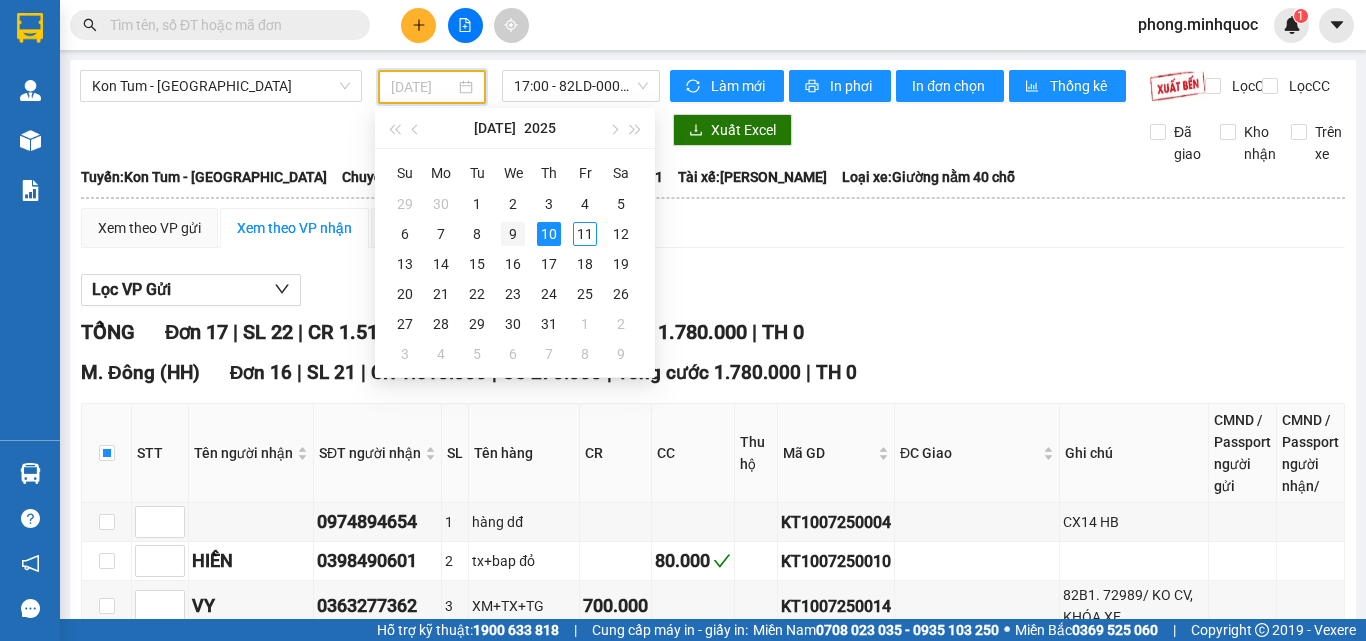 click on "9" at bounding box center [513, 234] 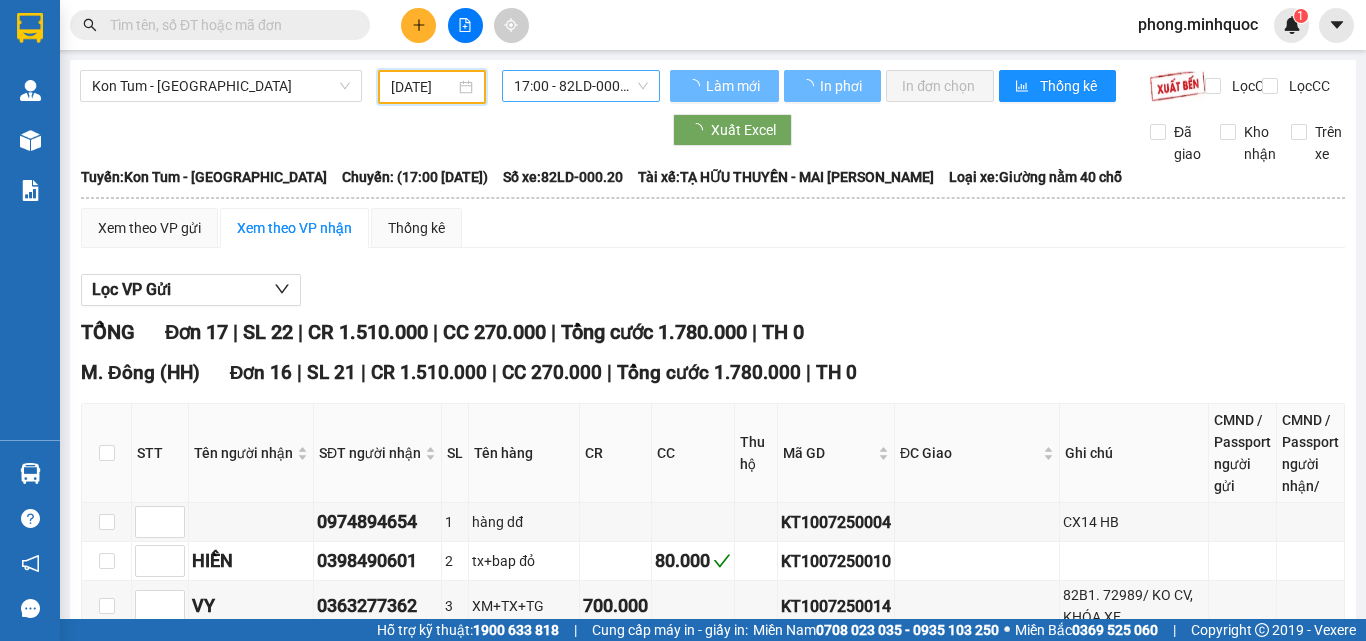 type on "09/07/2025" 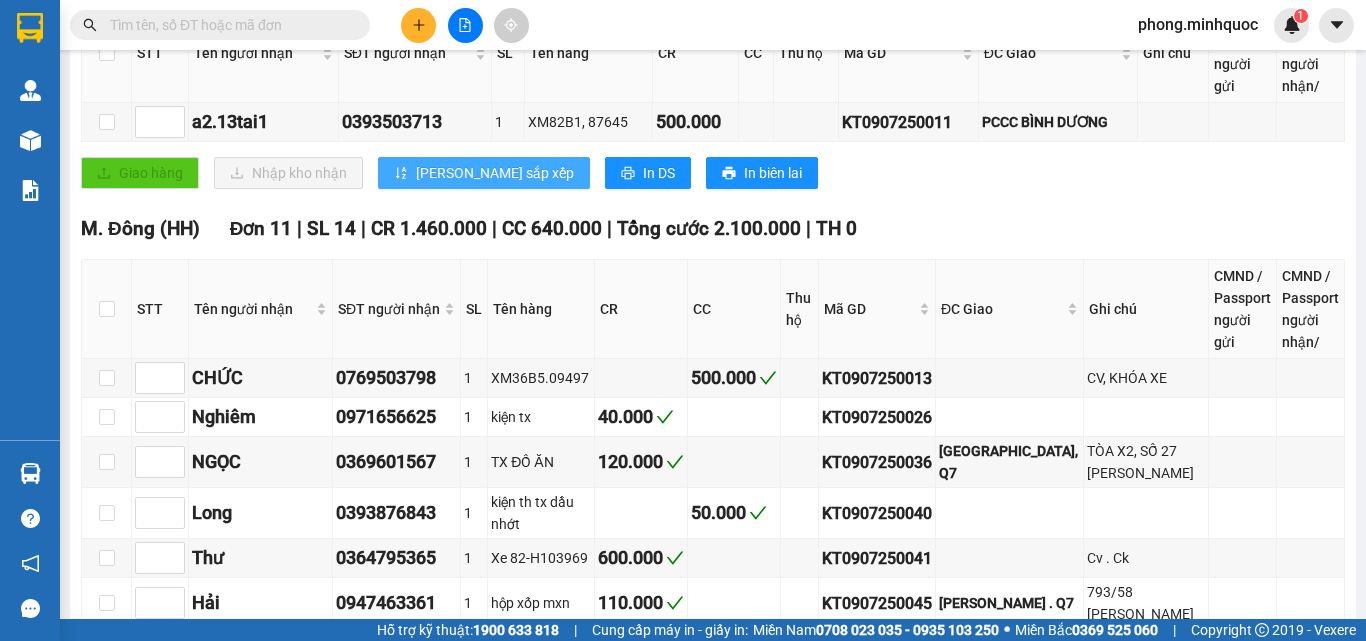 scroll, scrollTop: 500, scrollLeft: 0, axis: vertical 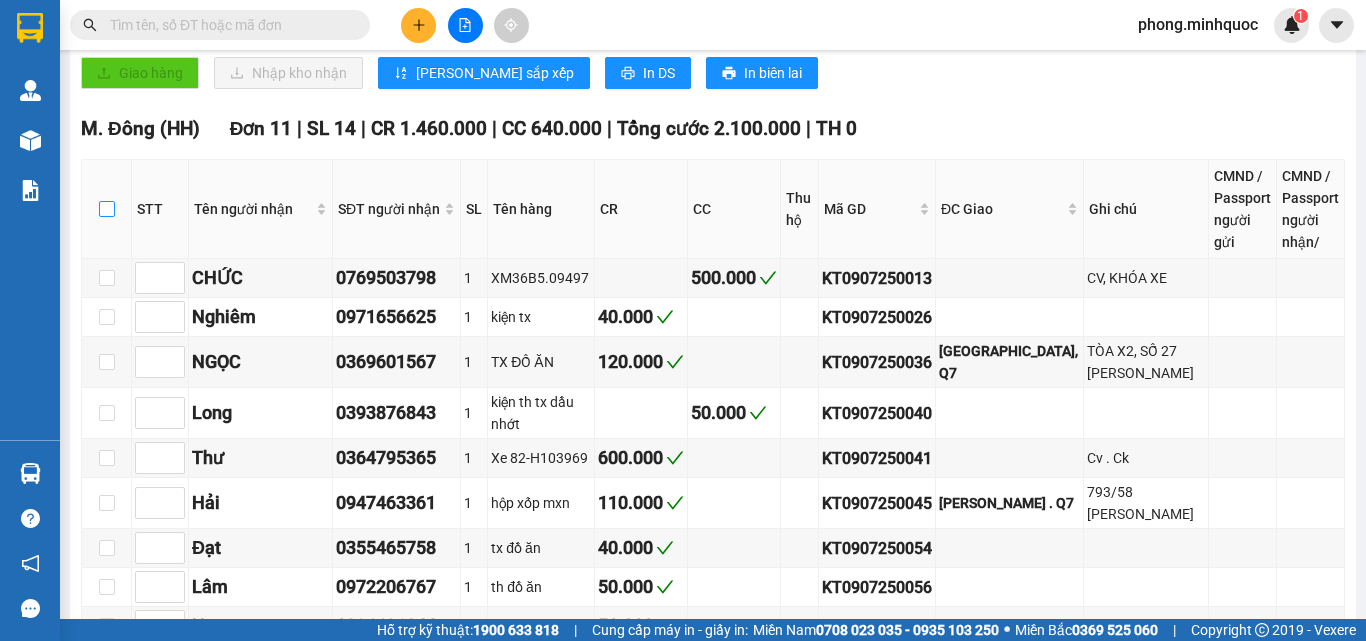 click at bounding box center (107, 209) 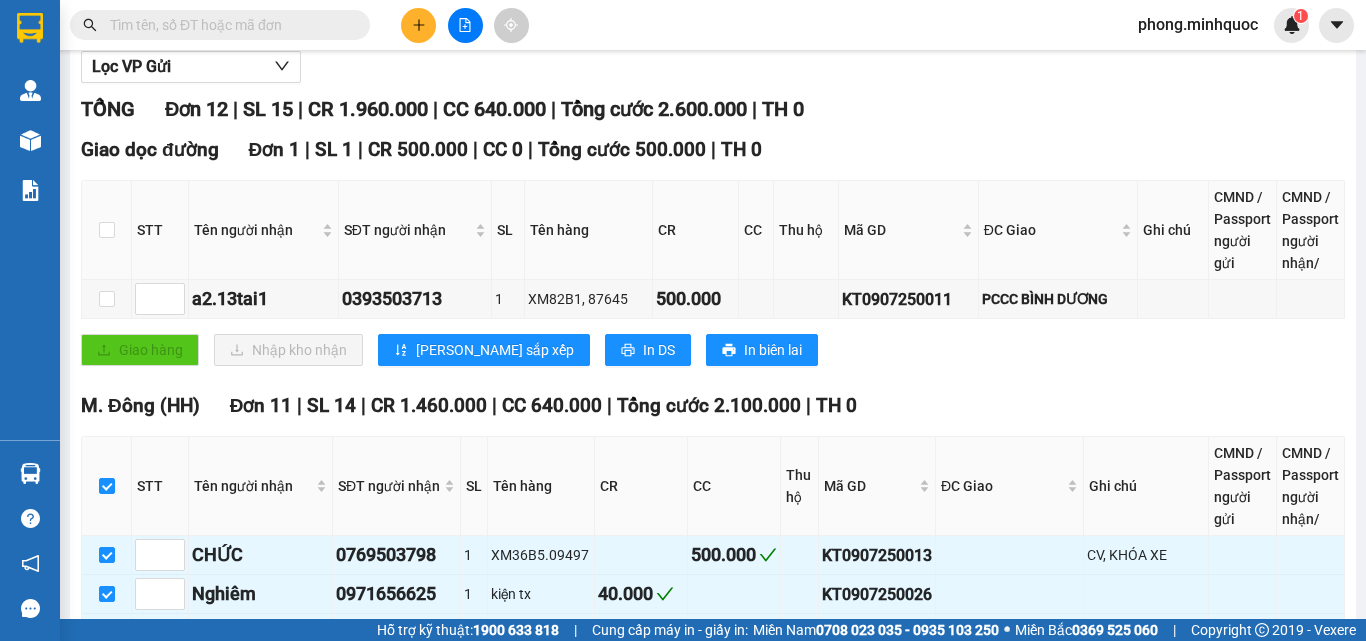scroll, scrollTop: 0, scrollLeft: 0, axis: both 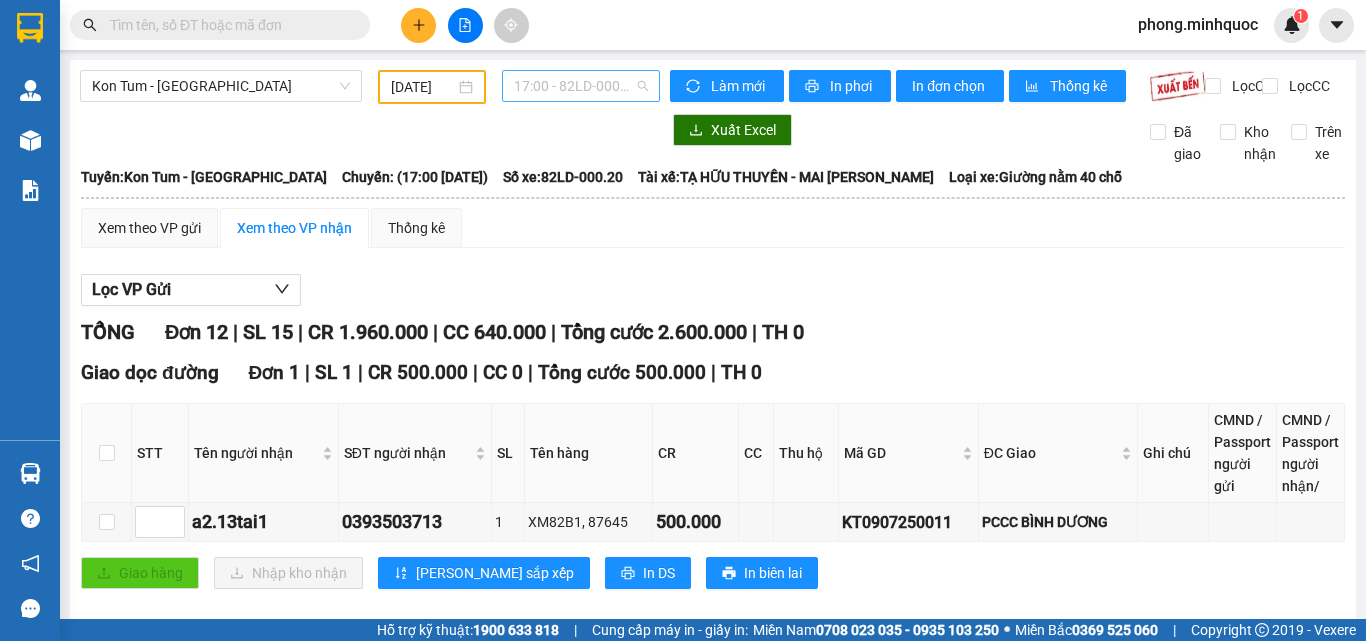 click on "17:00     - 82LD-000.20" at bounding box center (581, 86) 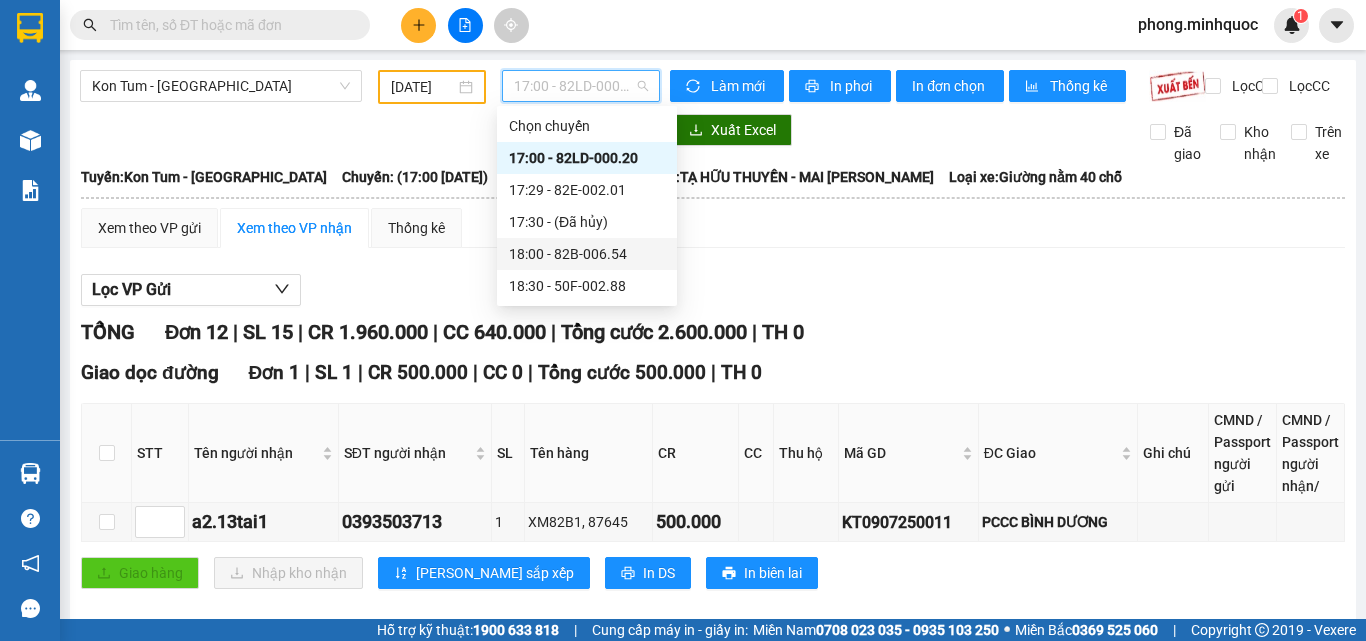 click on "18:00     - 82B-006.54" at bounding box center (587, 254) 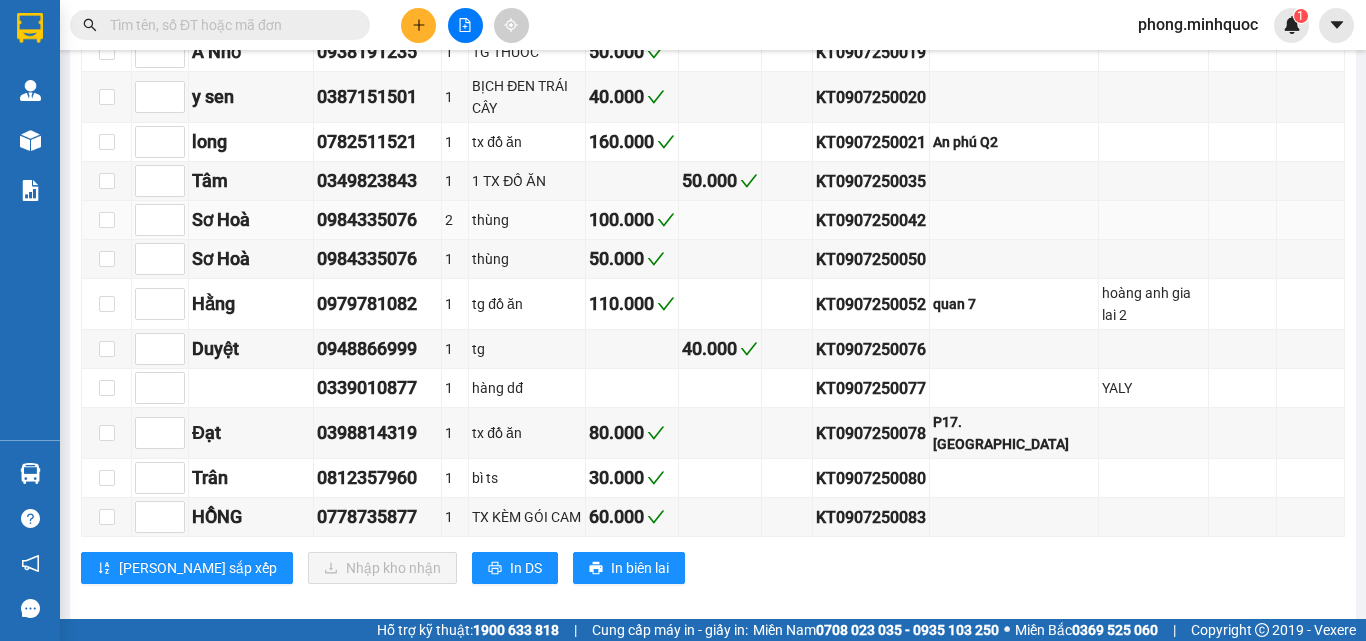 scroll, scrollTop: 365, scrollLeft: 0, axis: vertical 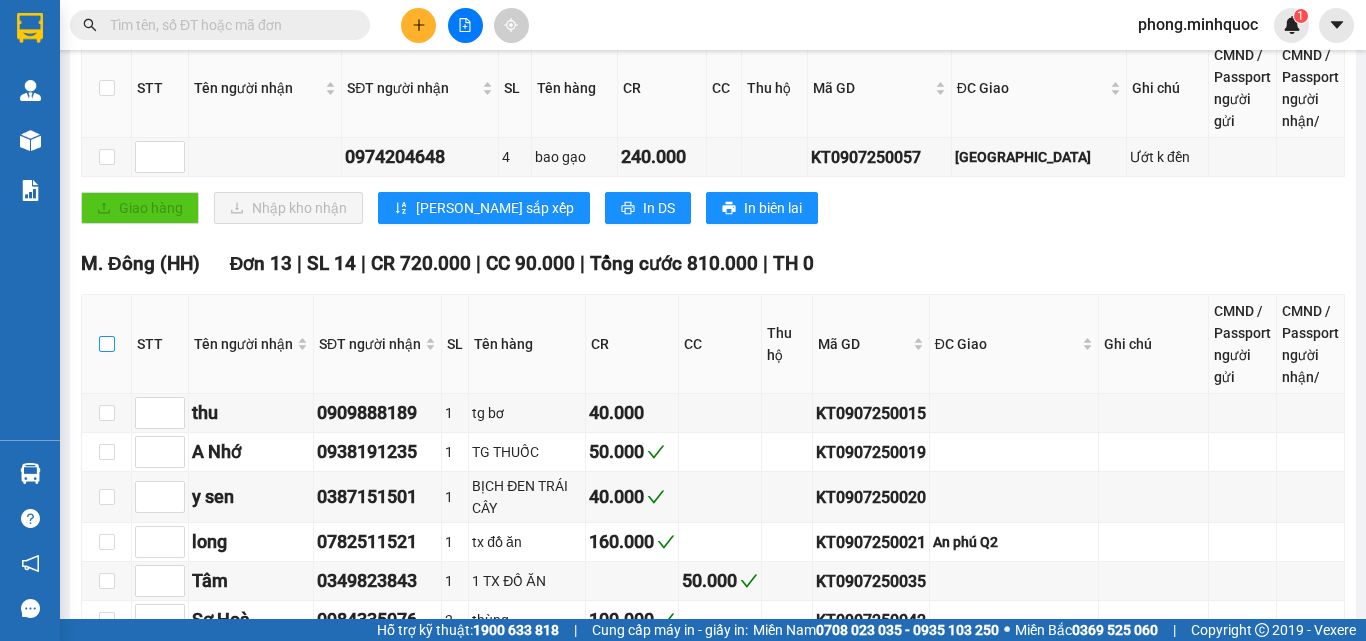 click at bounding box center (107, 344) 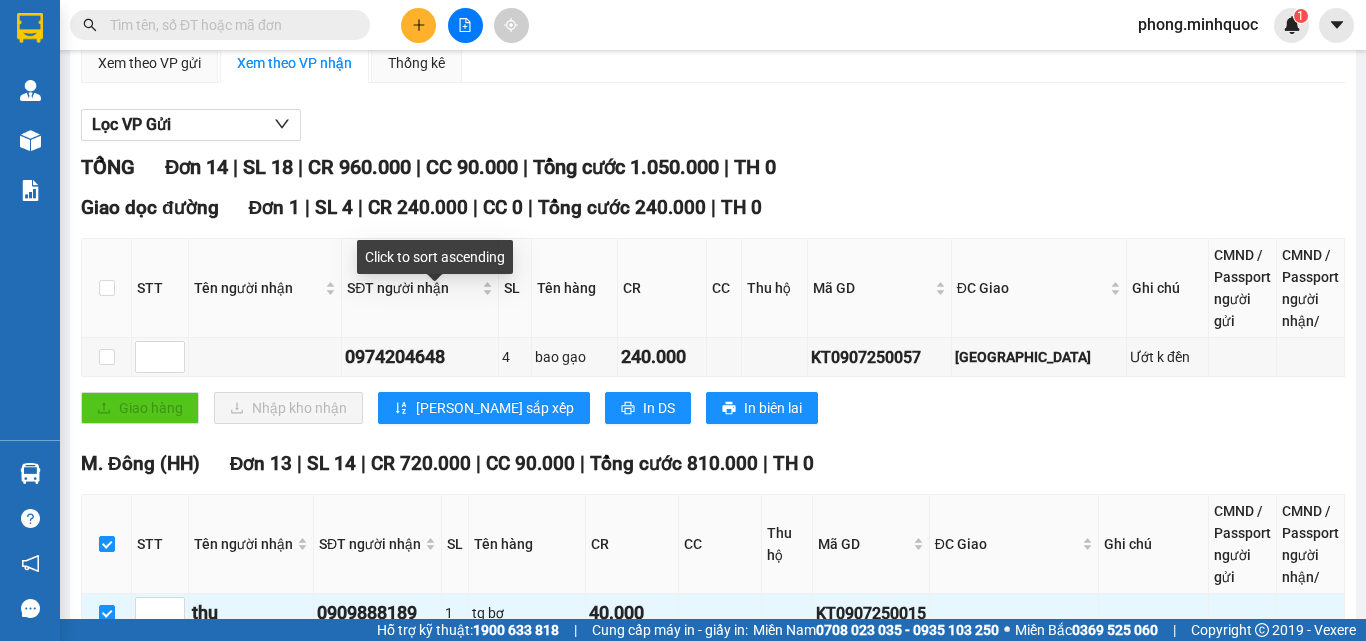 scroll, scrollTop: 0, scrollLeft: 0, axis: both 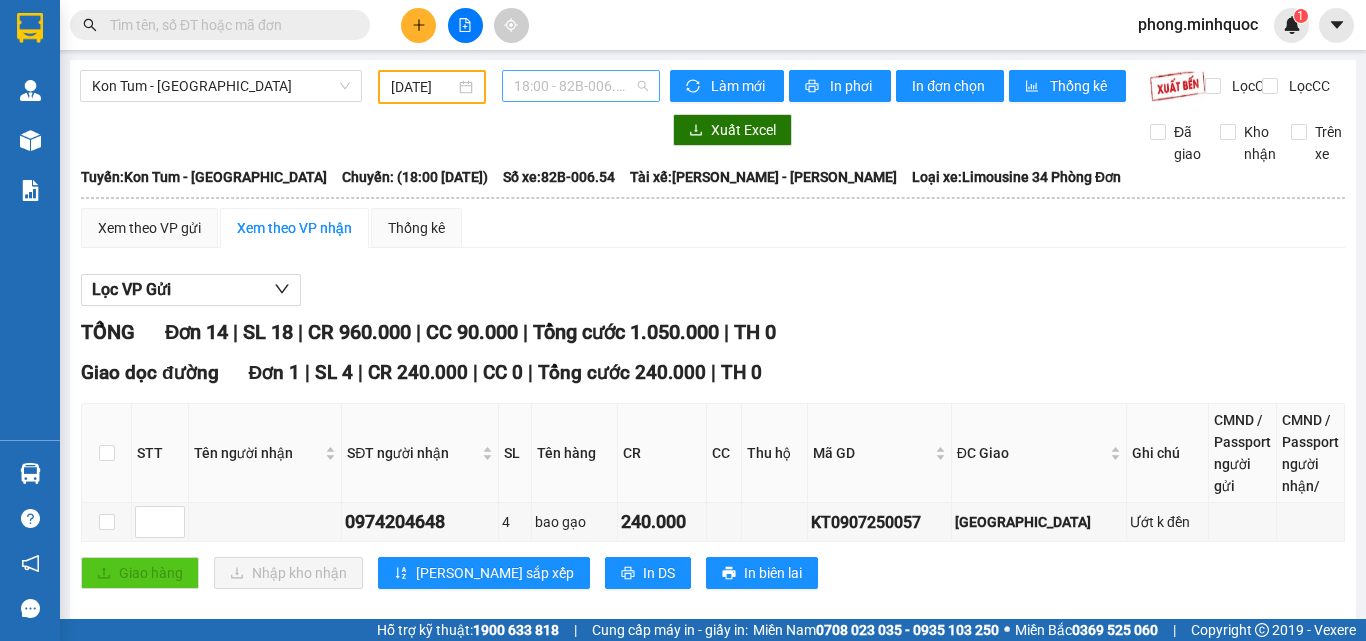 drag, startPoint x: 574, startPoint y: 74, endPoint x: 572, endPoint y: 88, distance: 14.142136 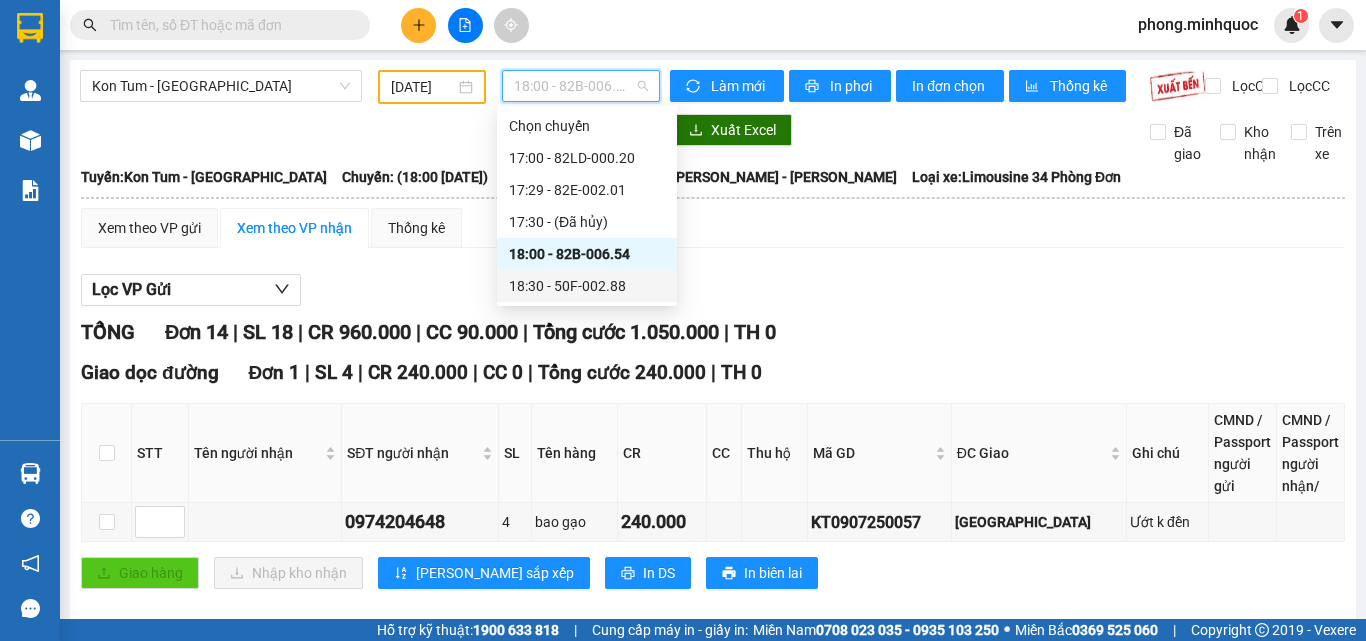 click on "18:30     - 50F-002.88" at bounding box center [587, 286] 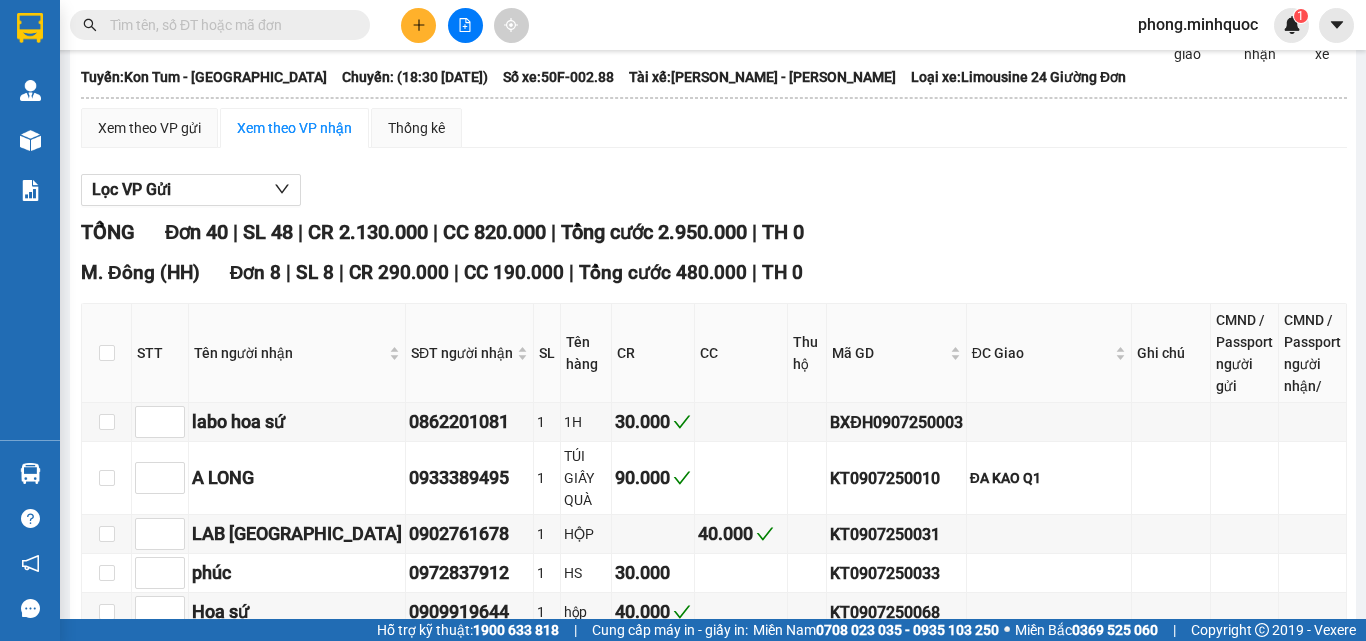 scroll, scrollTop: 0, scrollLeft: 0, axis: both 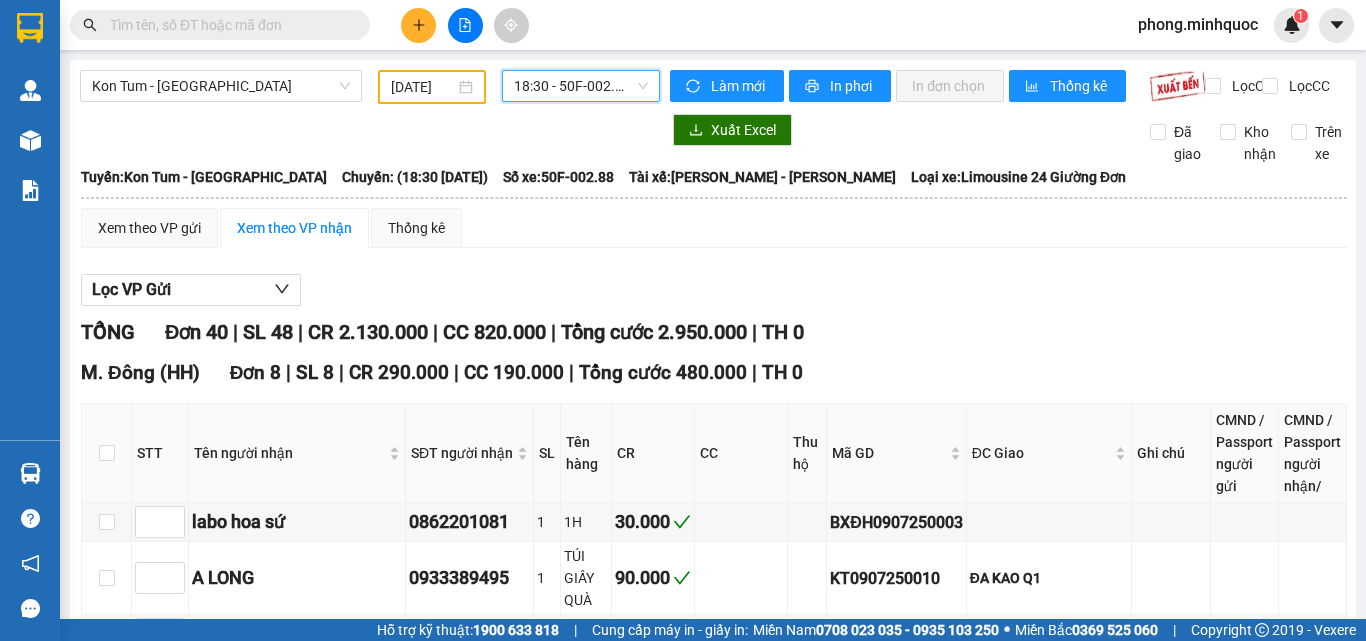 click on "18:30     - 50F-002.88" at bounding box center [581, 86] 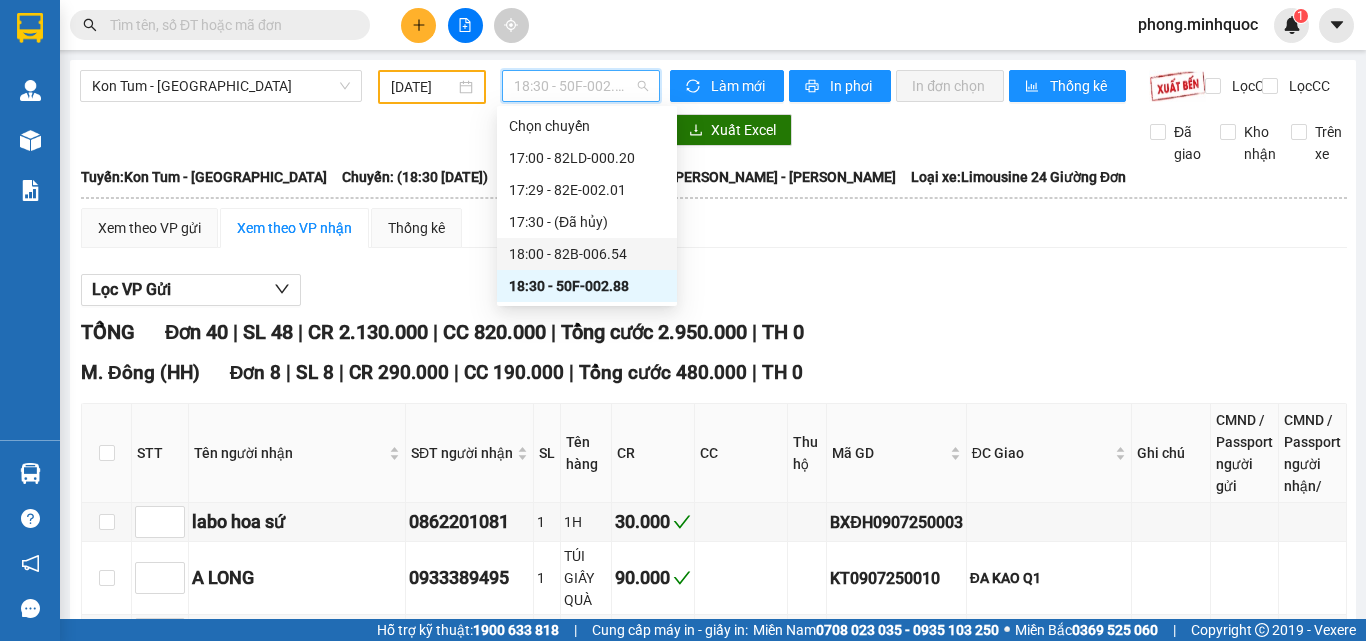 click on "18:00     - 82B-006.54" at bounding box center (587, 254) 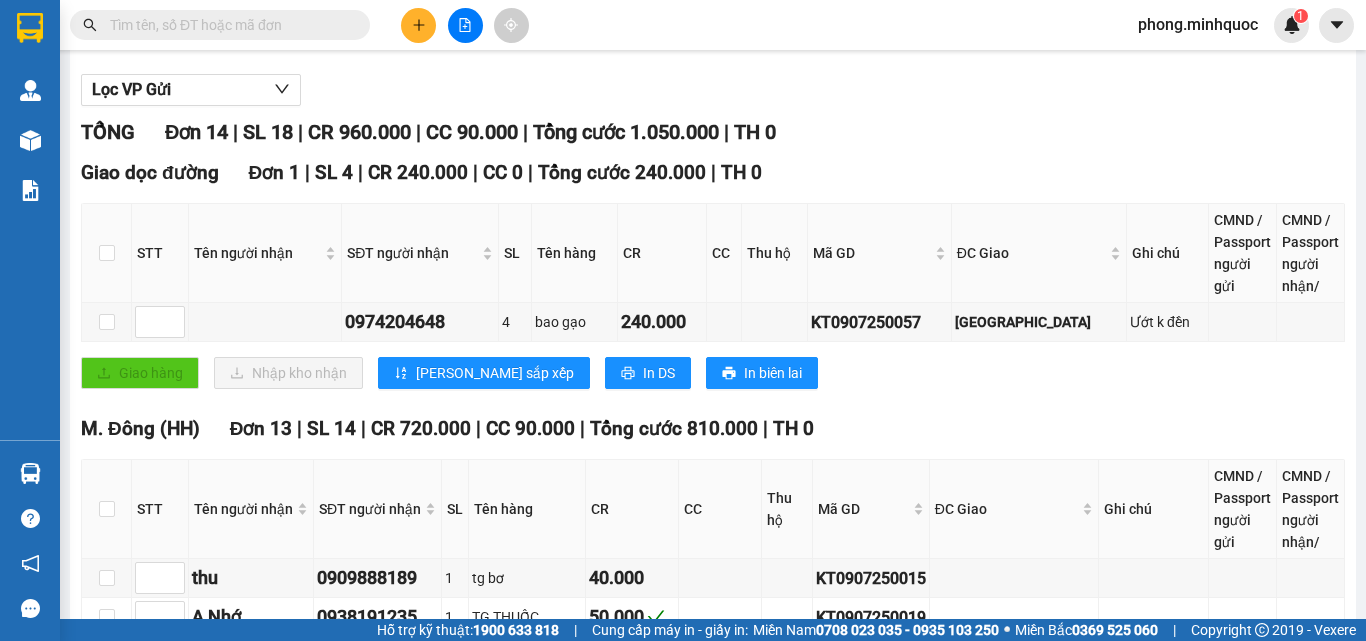 scroll, scrollTop: 0, scrollLeft: 0, axis: both 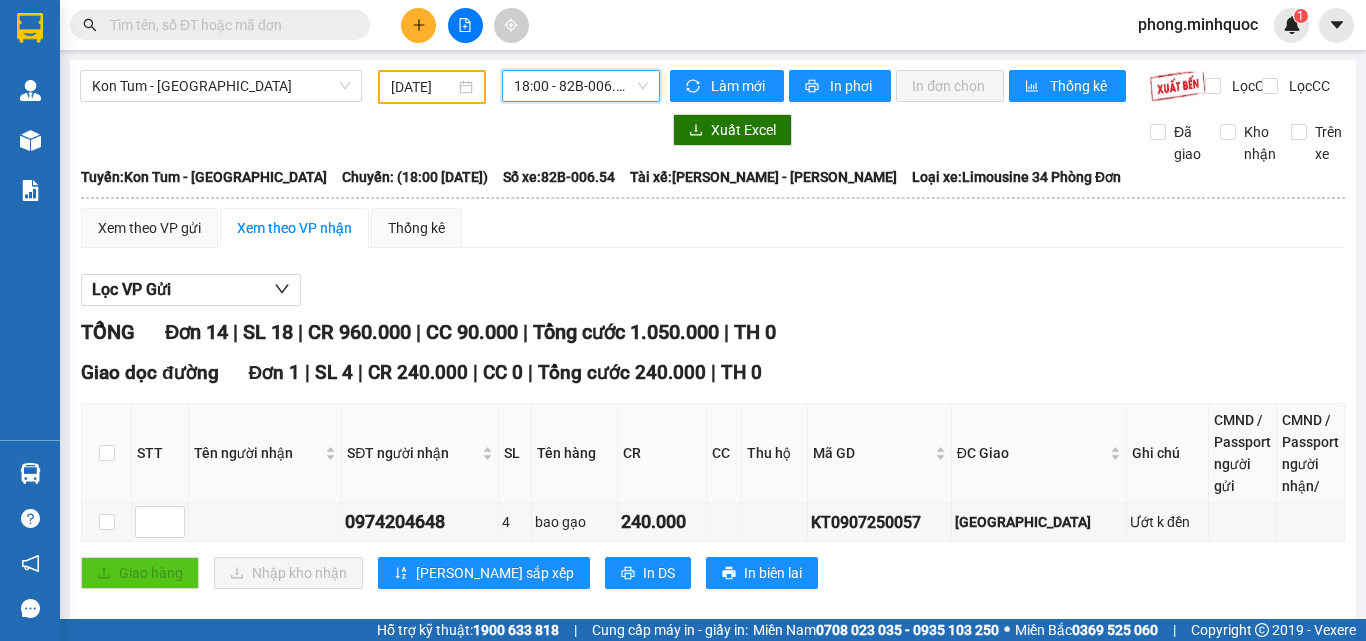 click at bounding box center (228, 25) 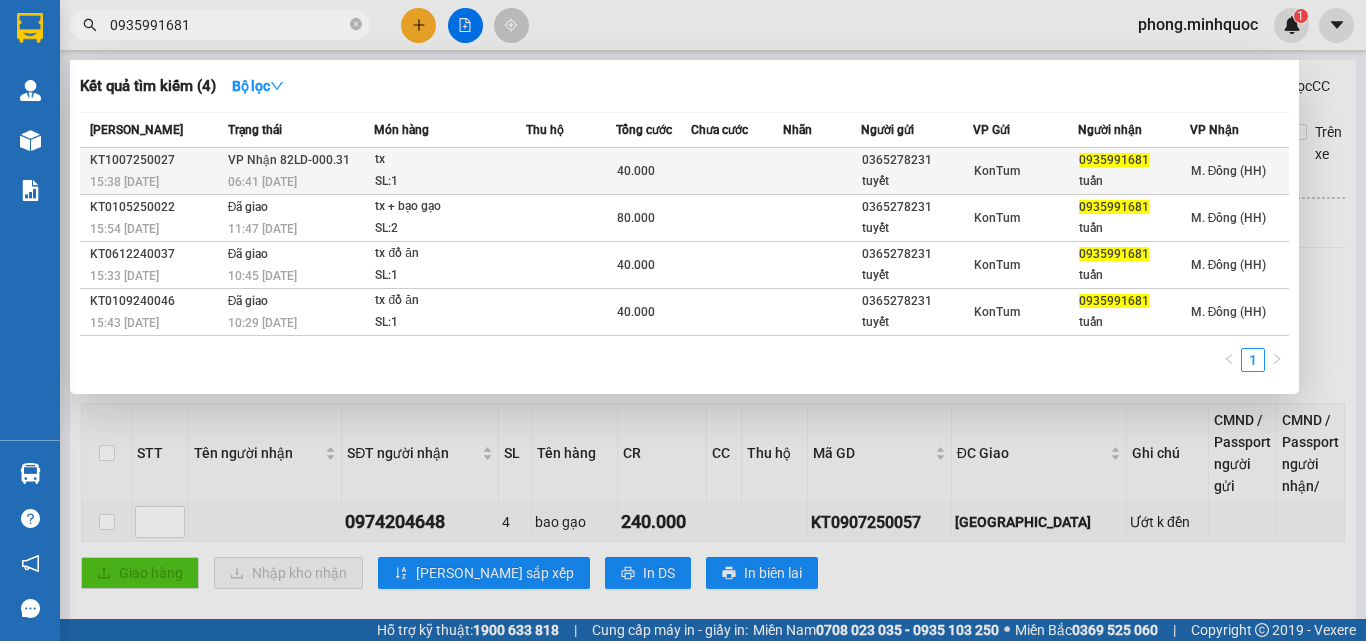 type on "0935991681" 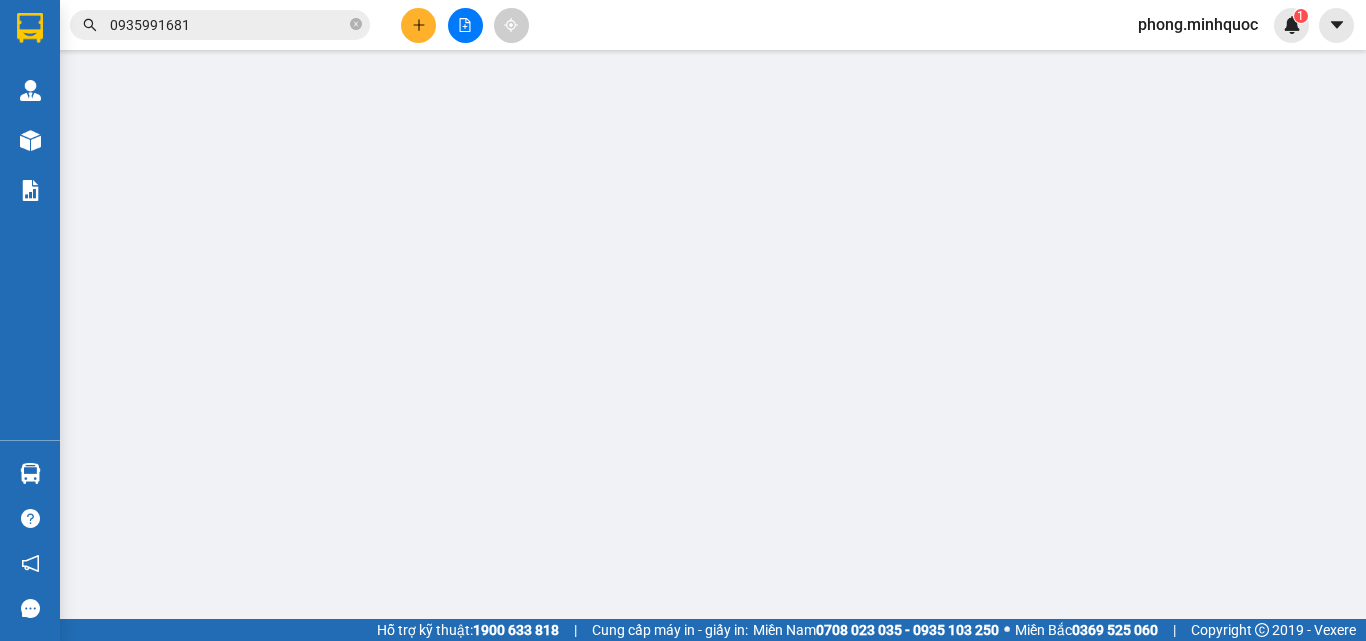 type on "0365278231" 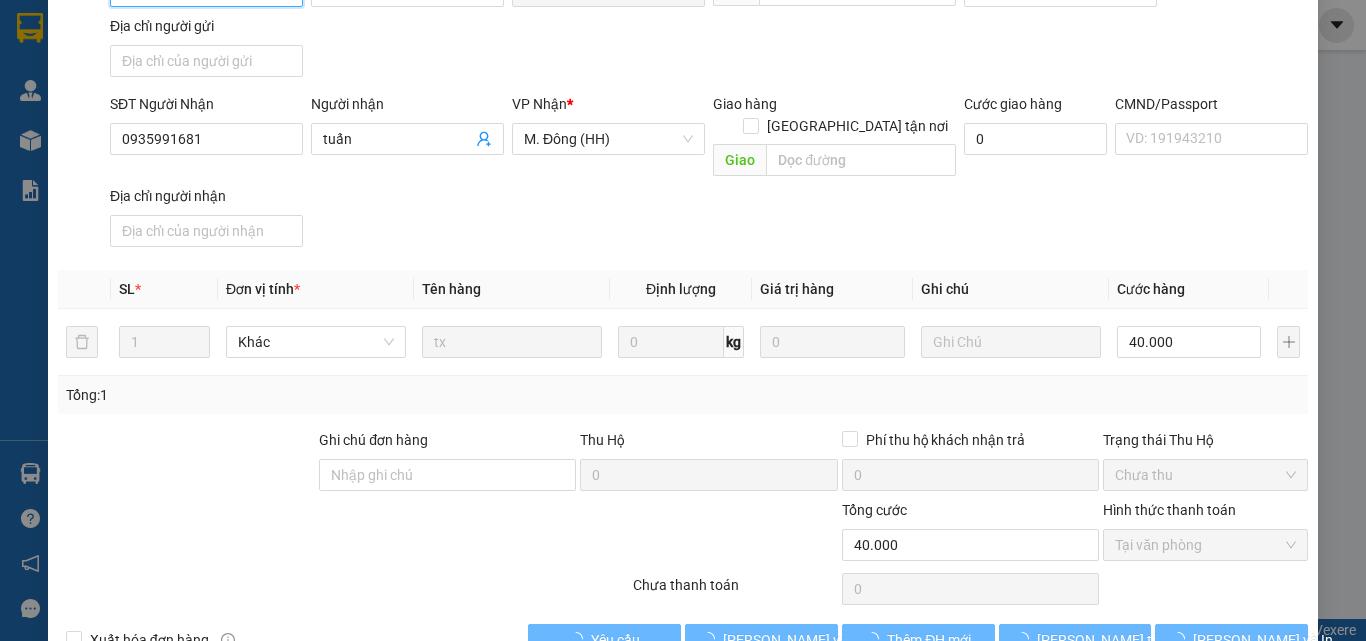 scroll, scrollTop: 243, scrollLeft: 0, axis: vertical 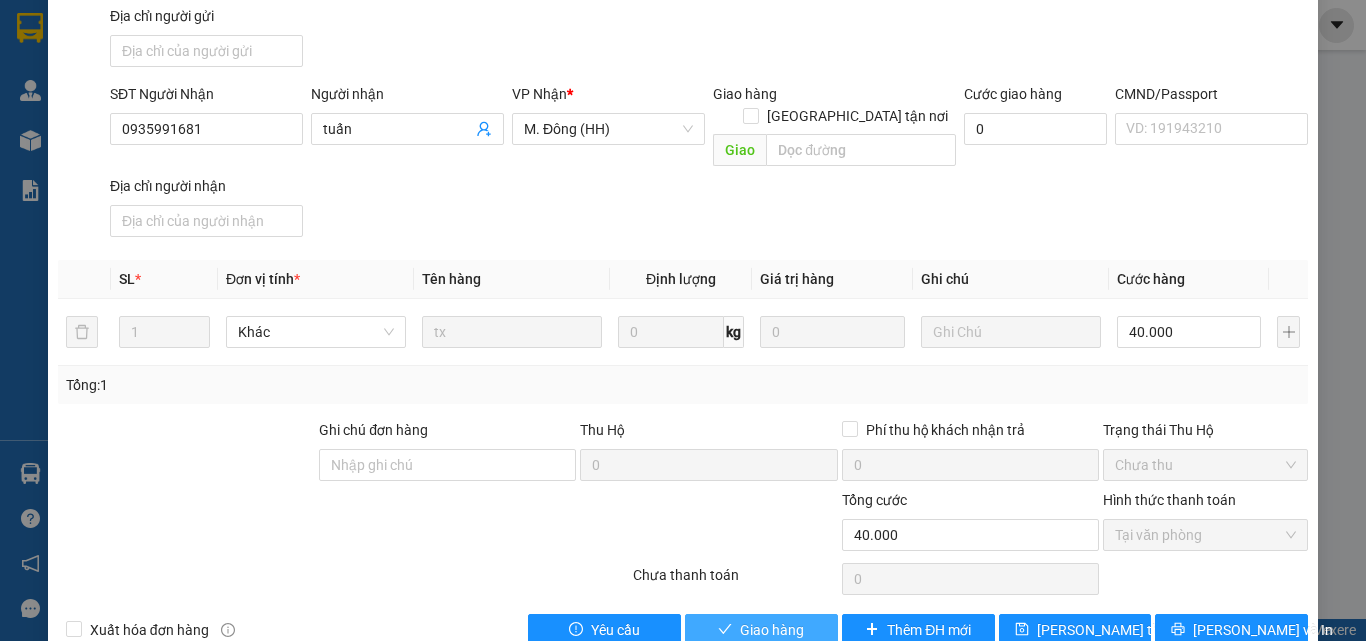 click on "Giao hàng" at bounding box center [772, 630] 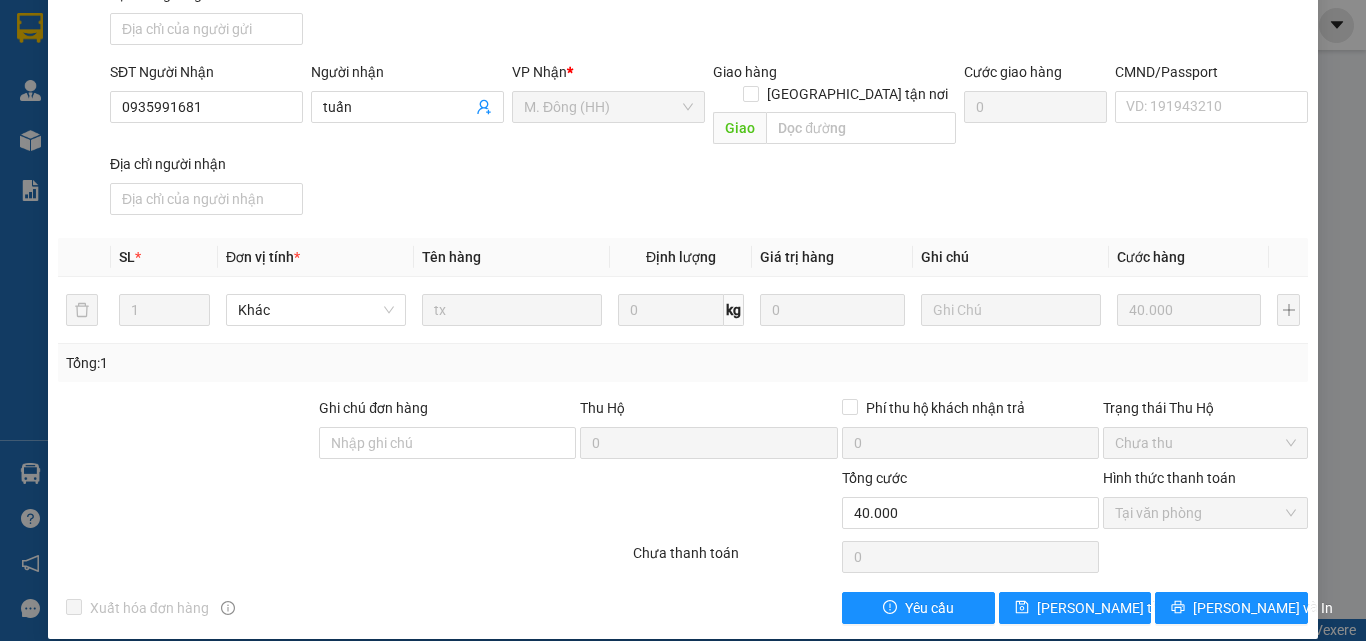 scroll, scrollTop: 0, scrollLeft: 0, axis: both 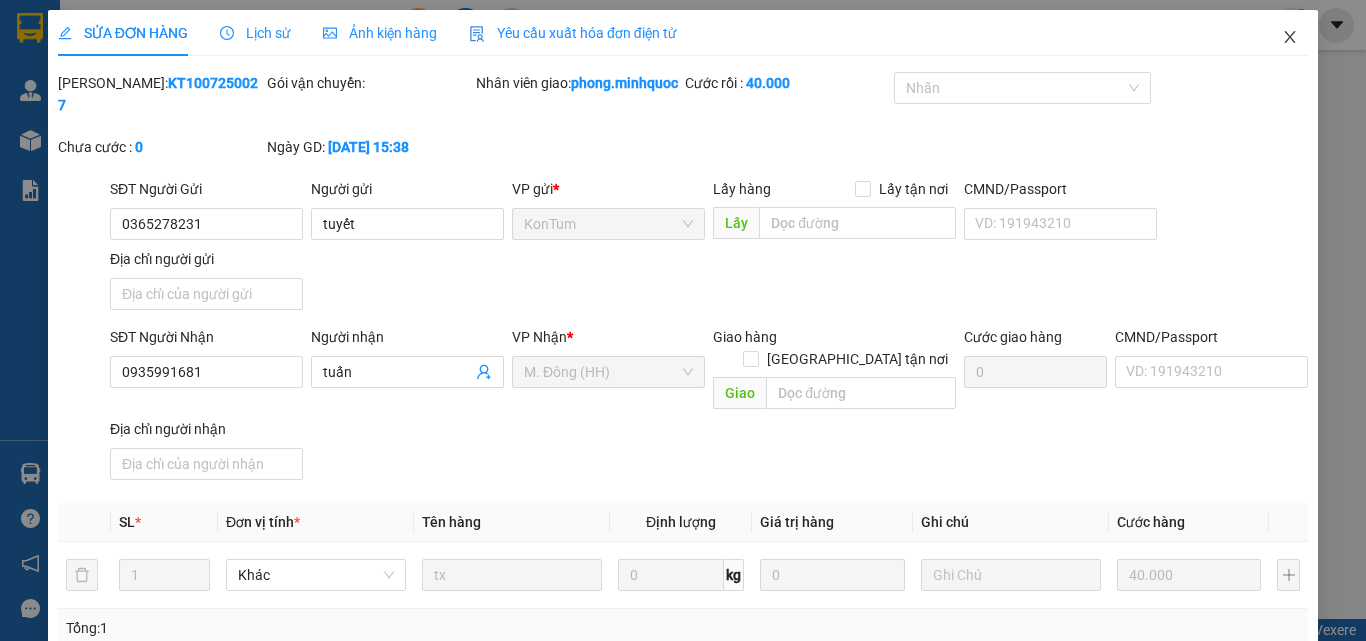 click at bounding box center (1290, 38) 